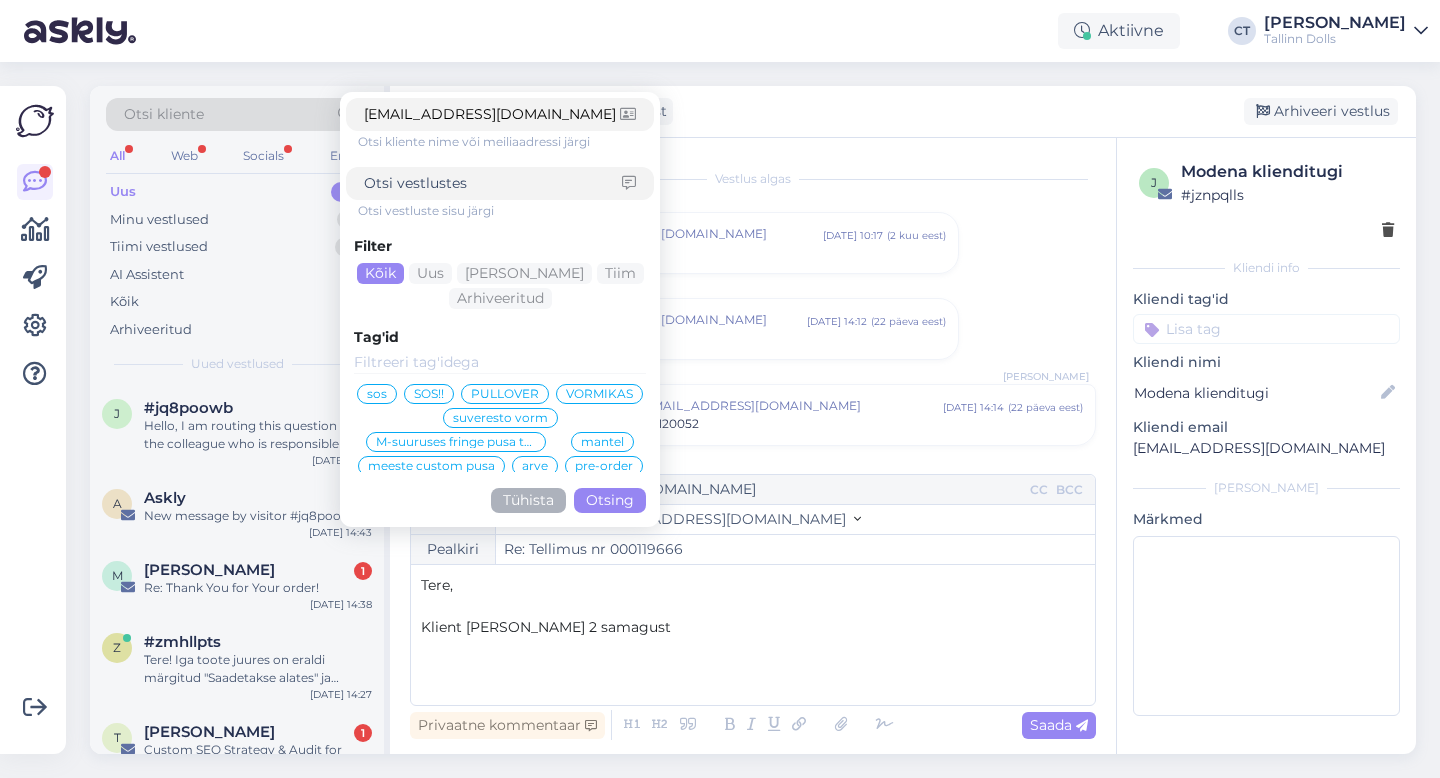 scroll, scrollTop: 0, scrollLeft: 0, axis: both 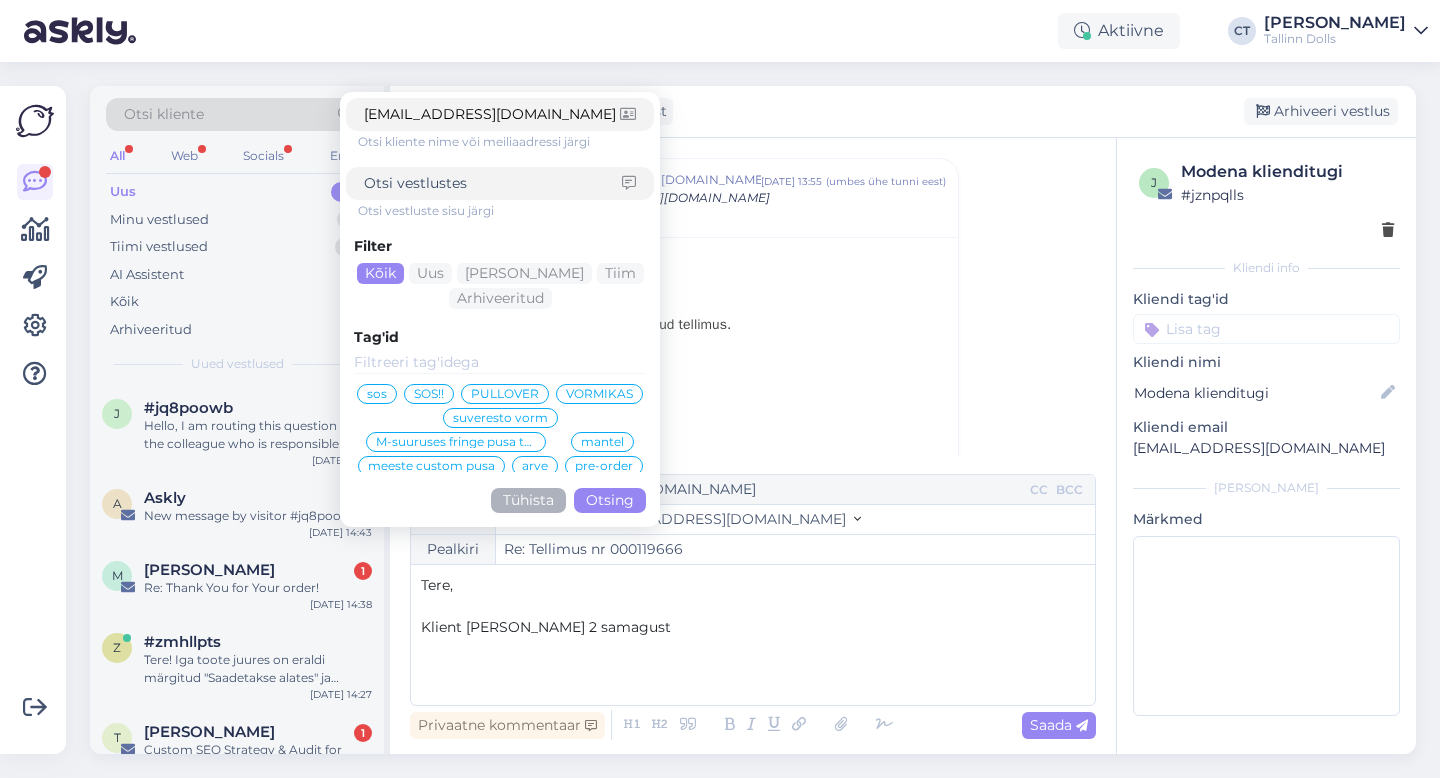 click on "Otsing" at bounding box center (610, 500) 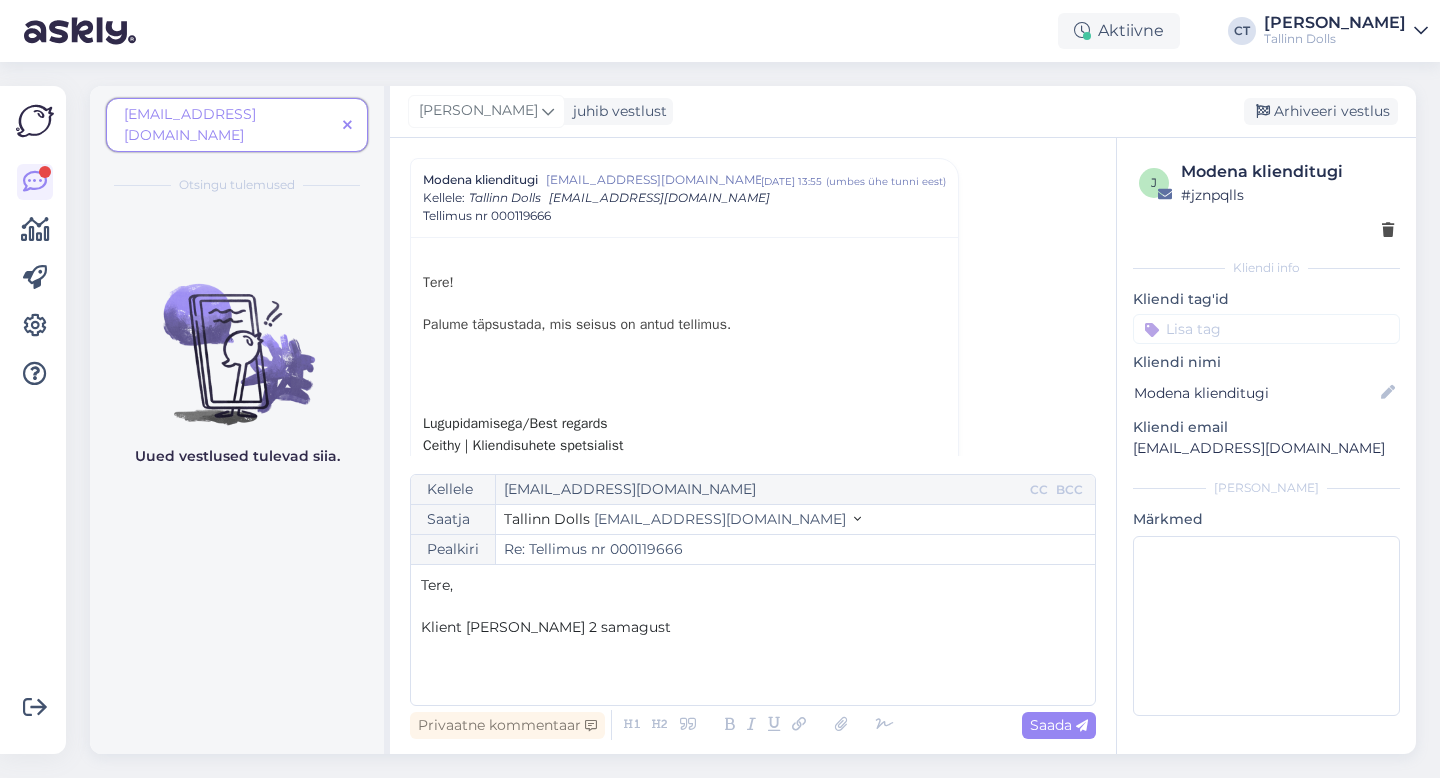 click on "[EMAIL_ADDRESS][DOMAIN_NAME]" at bounding box center (229, 125) 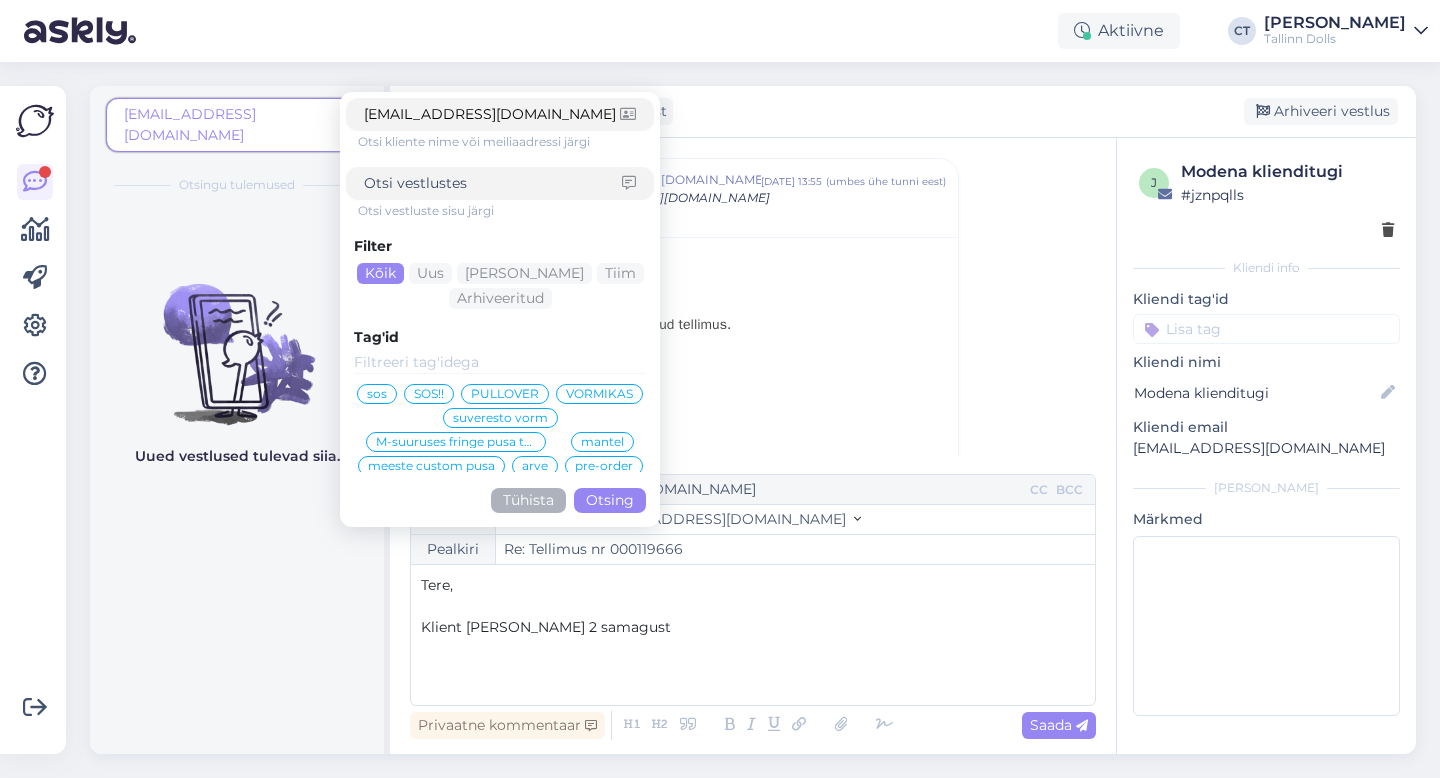 click on "[EMAIL_ADDRESS][DOMAIN_NAME]" at bounding box center (492, 114) 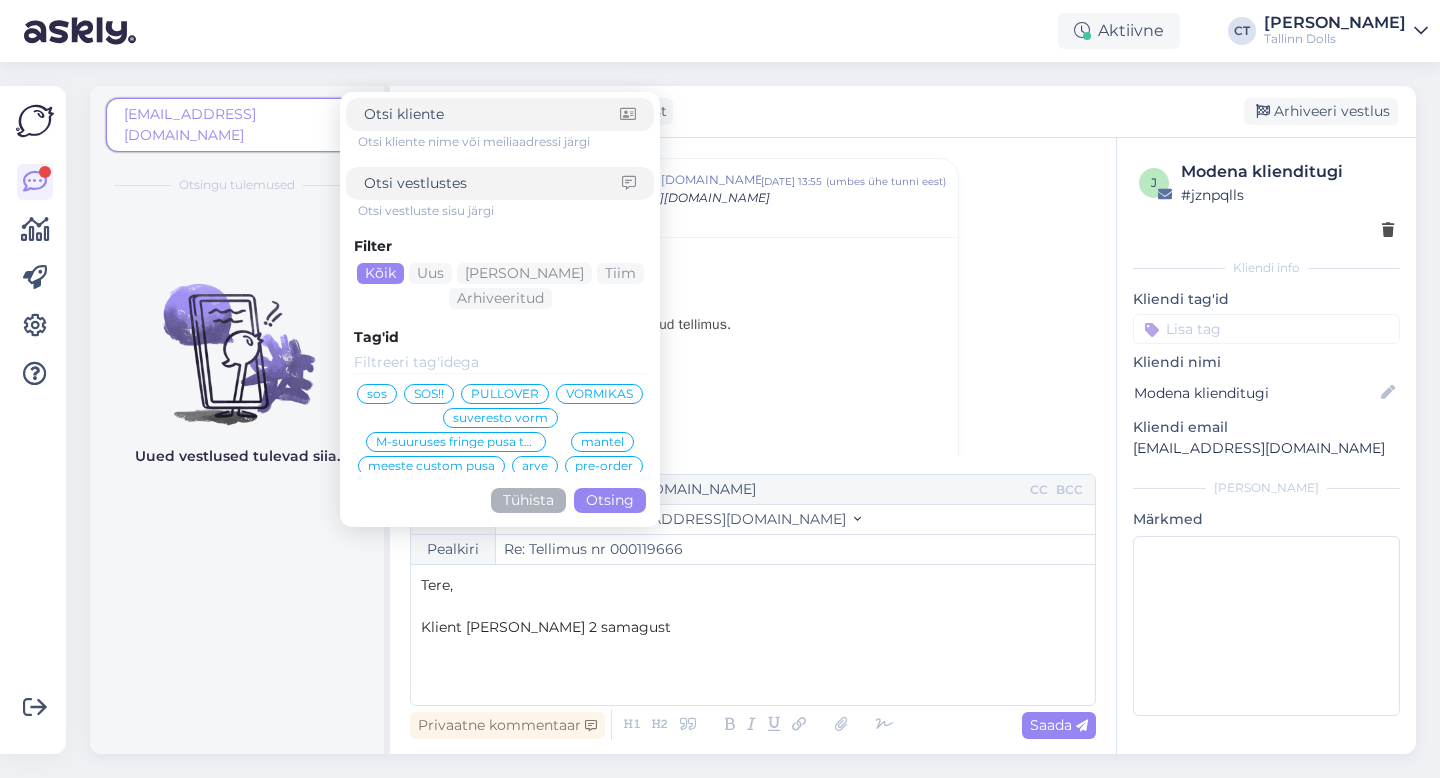 click at bounding box center [492, 114] 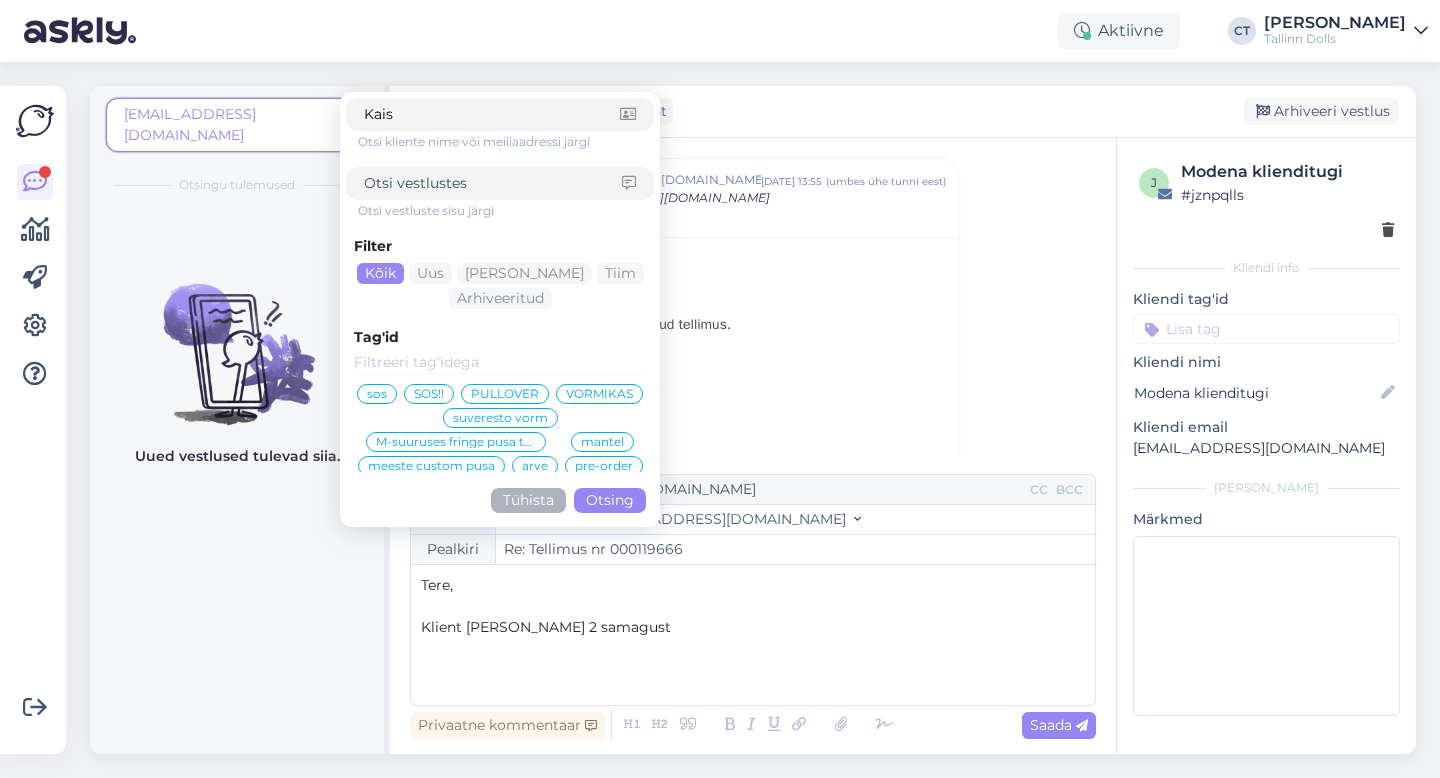 type on "Kaisa" 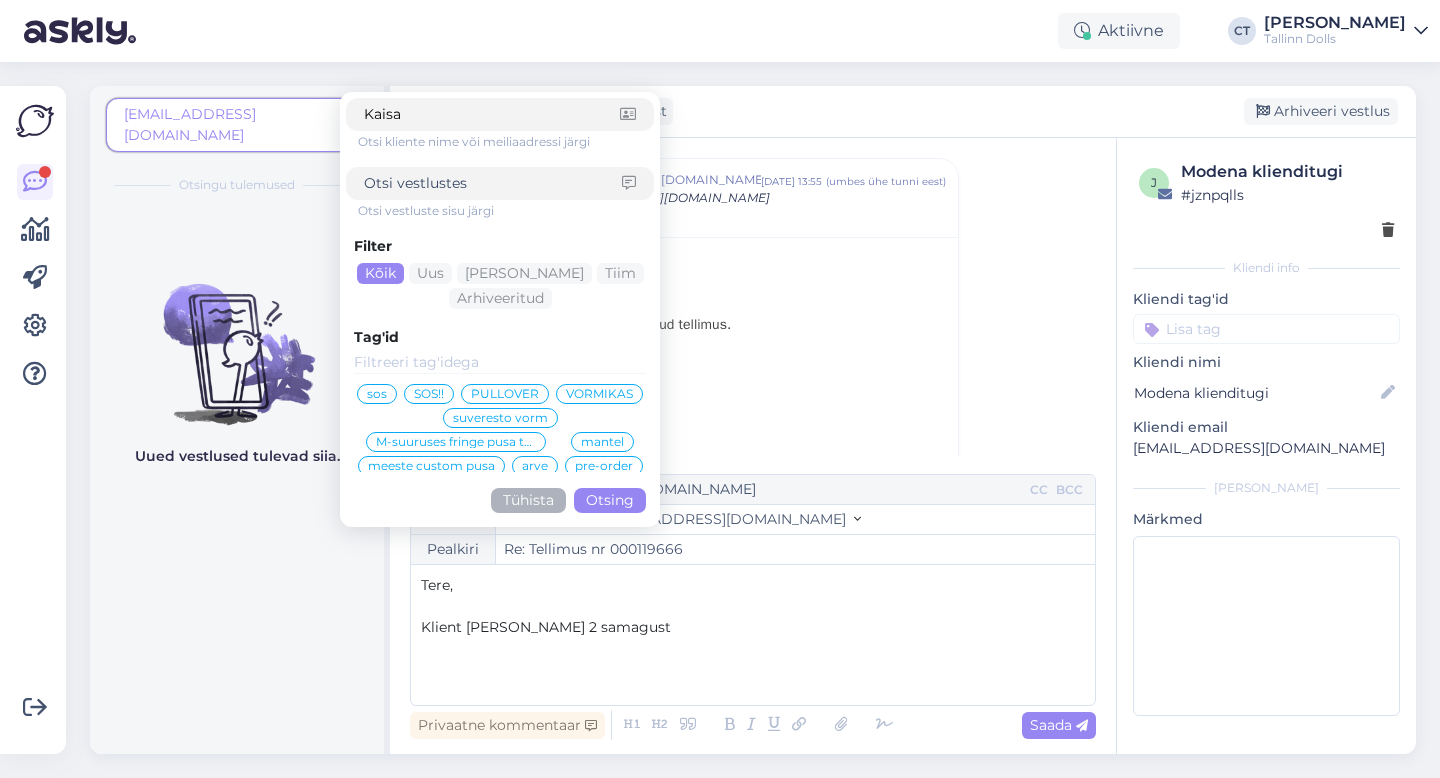 click on "Otsing" at bounding box center [610, 500] 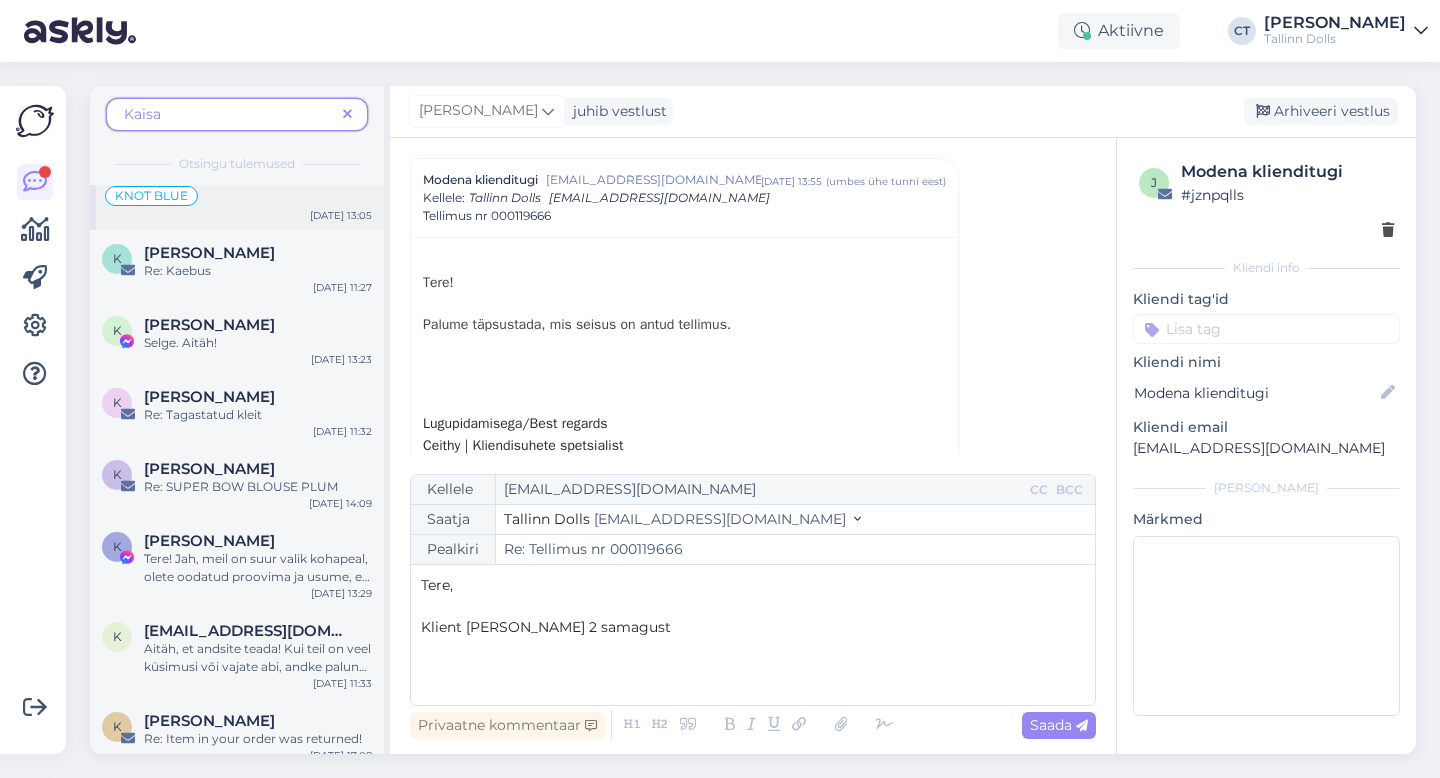 scroll, scrollTop: 124, scrollLeft: 0, axis: vertical 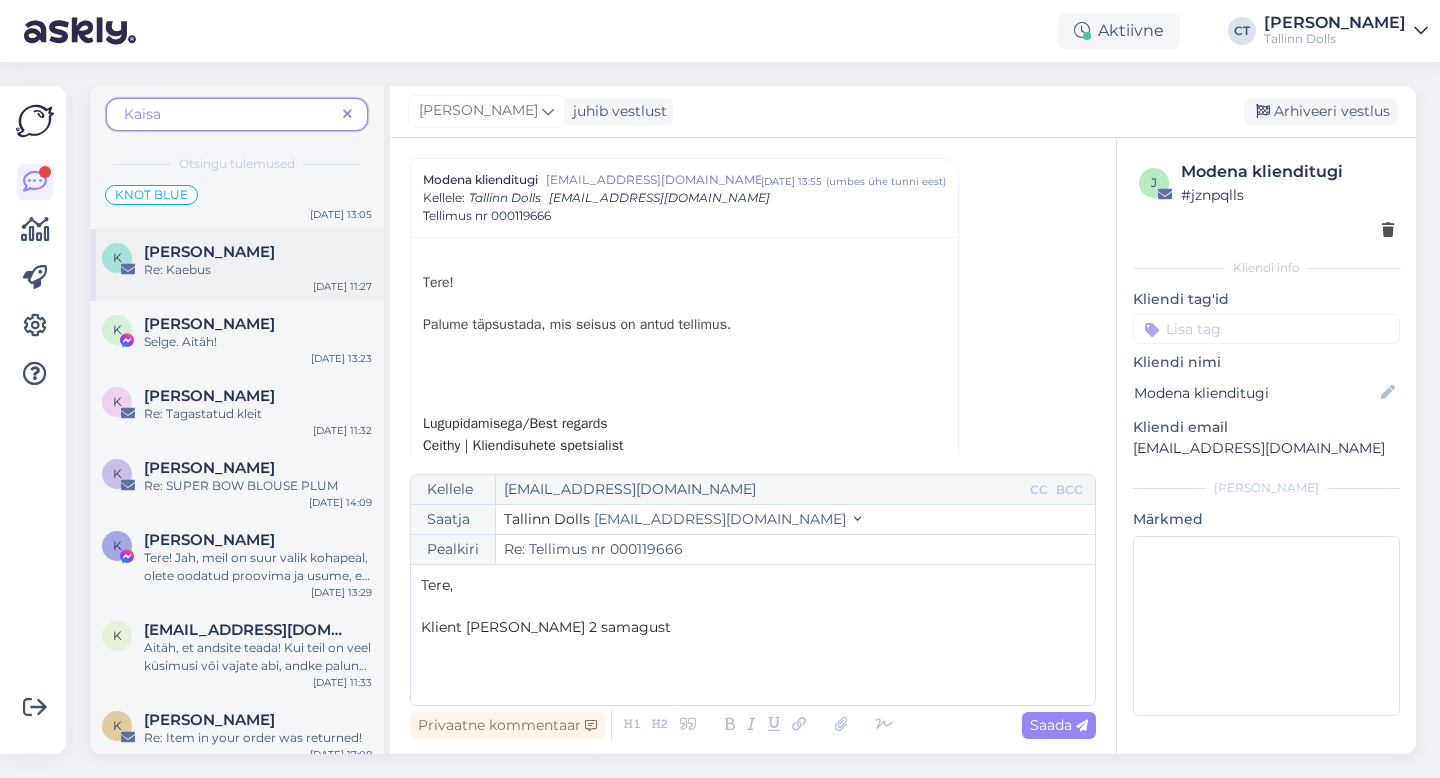 click on "Re: Kaebus" at bounding box center [258, 270] 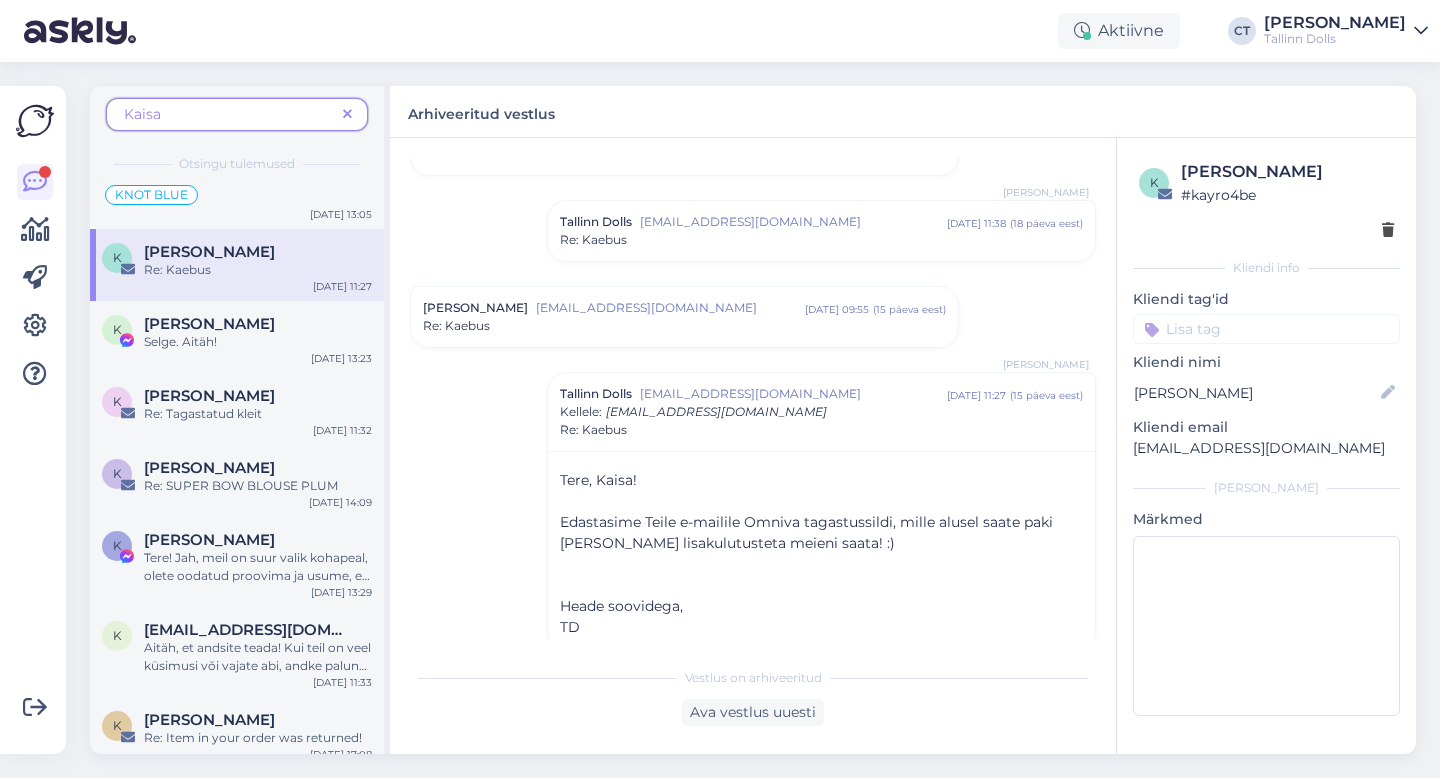 scroll, scrollTop: 312, scrollLeft: 0, axis: vertical 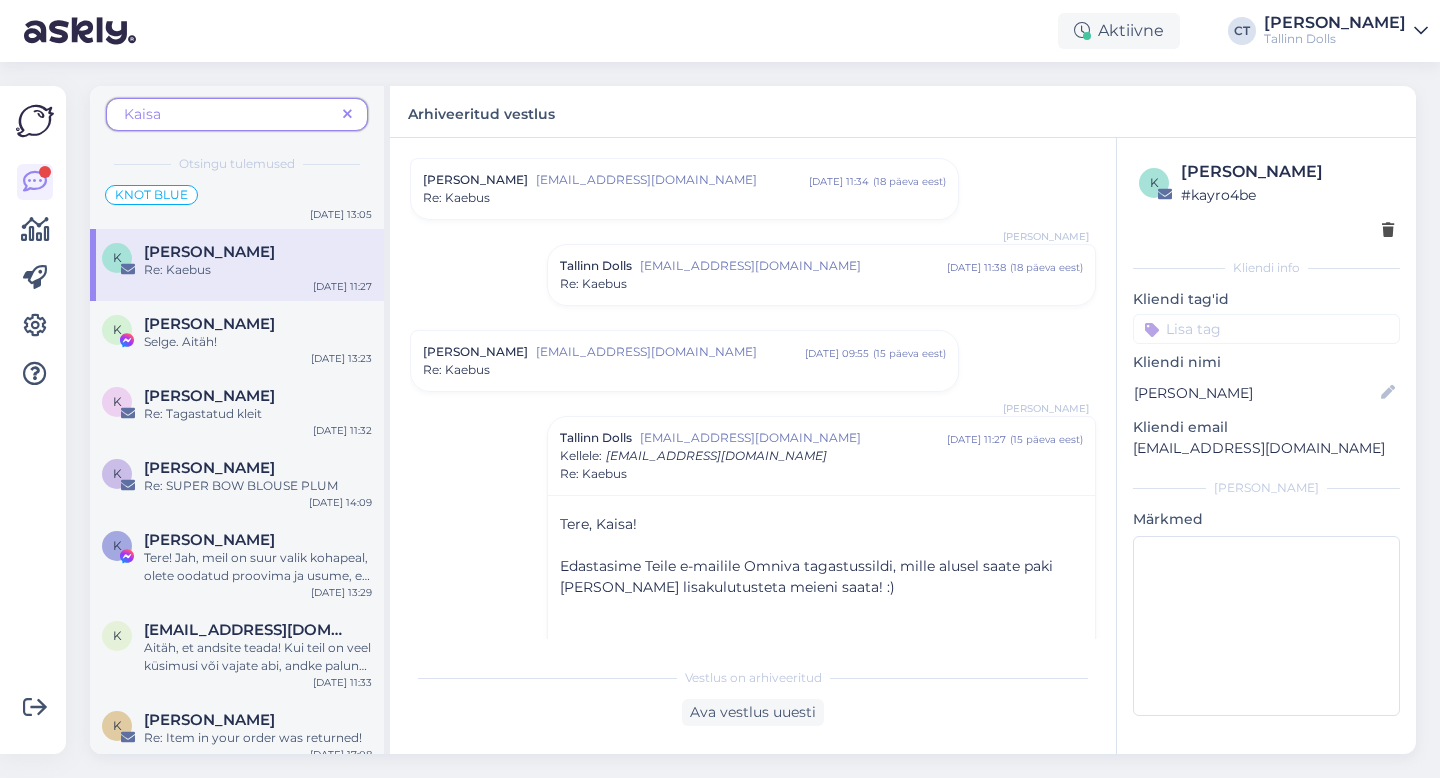 click on "[PERSON_NAME] [PERSON_NAME][EMAIL_ADDRESS][DOMAIN_NAME] [DATE] 09:55 ( 15 päeva eest ) Re: Kaebus" at bounding box center (684, 361) 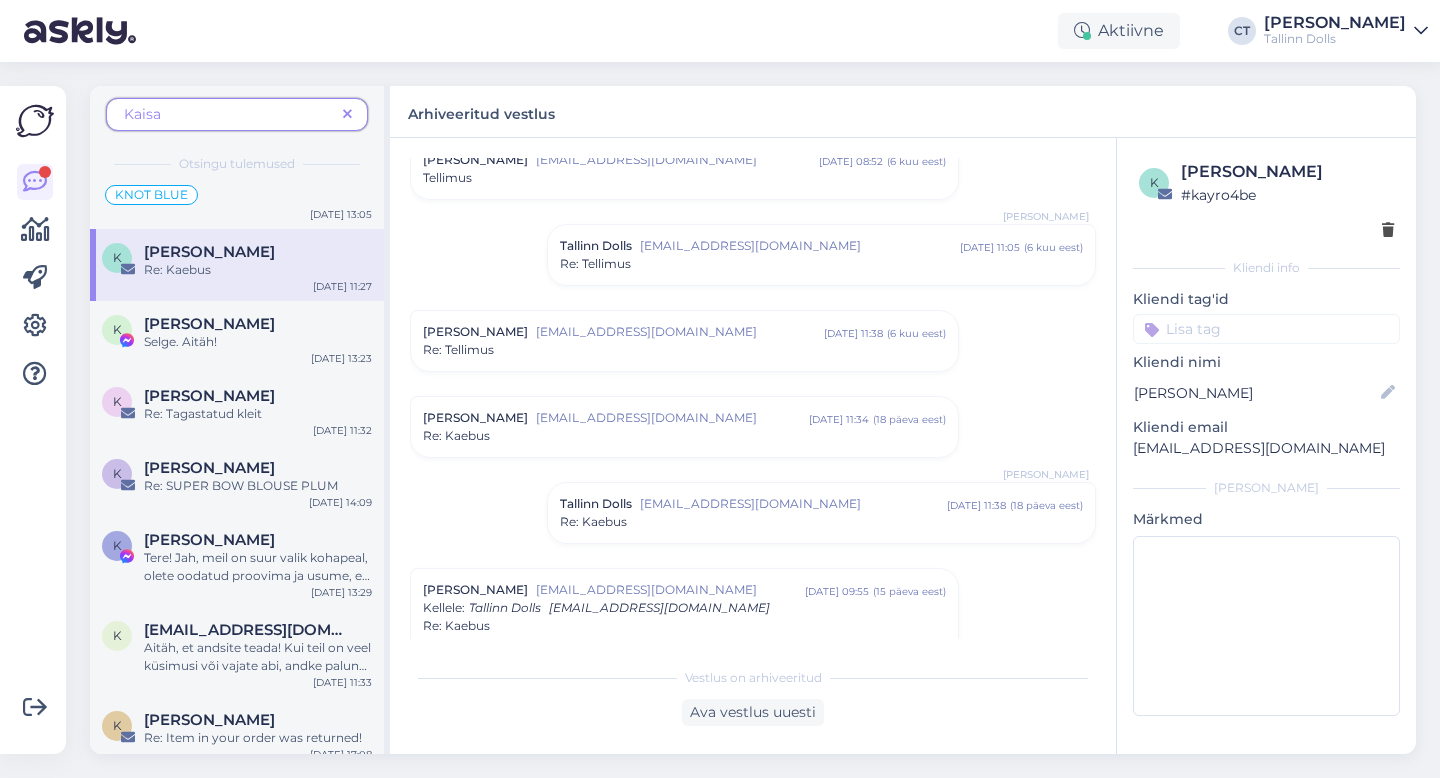 scroll, scrollTop: 59, scrollLeft: 0, axis: vertical 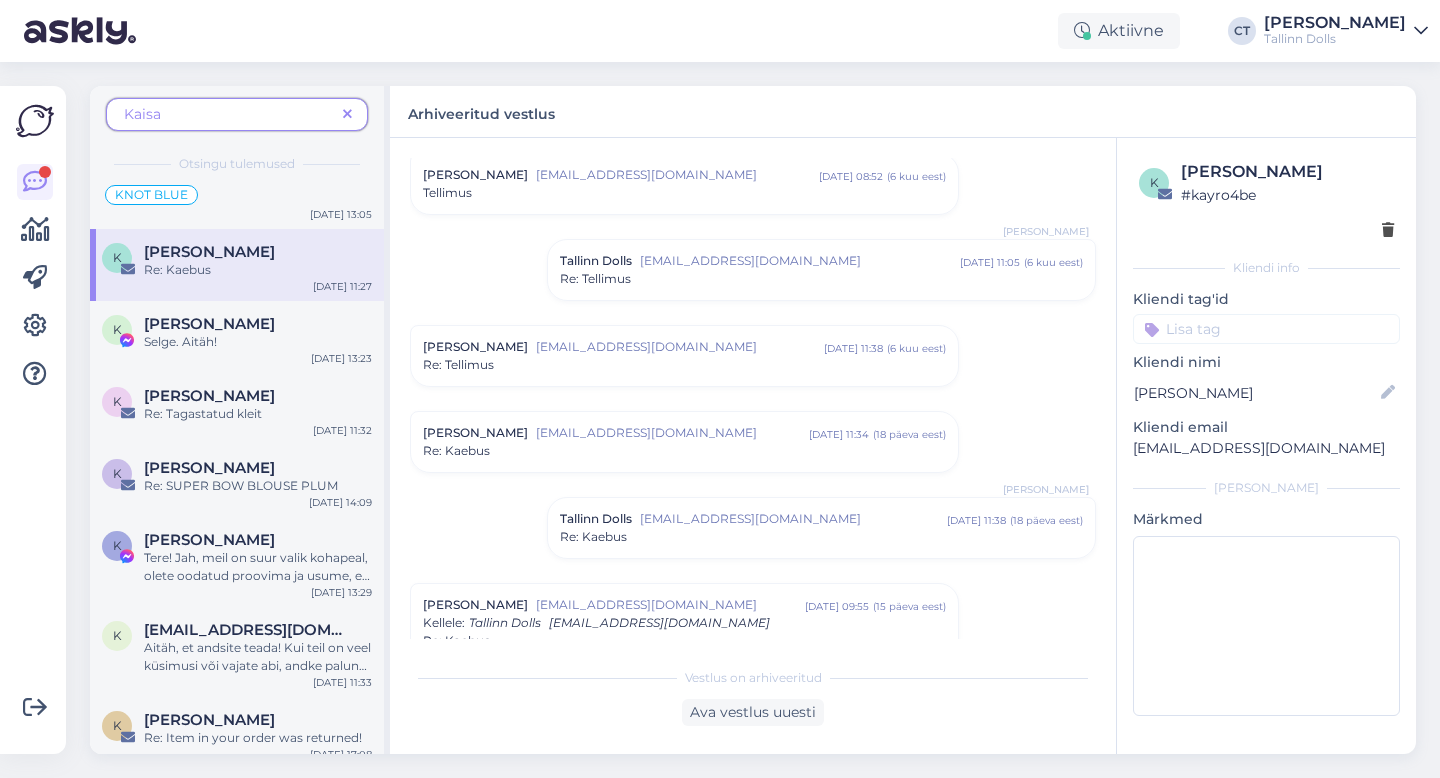 click on "[EMAIL_ADDRESS][DOMAIN_NAME]" at bounding box center (800, 261) 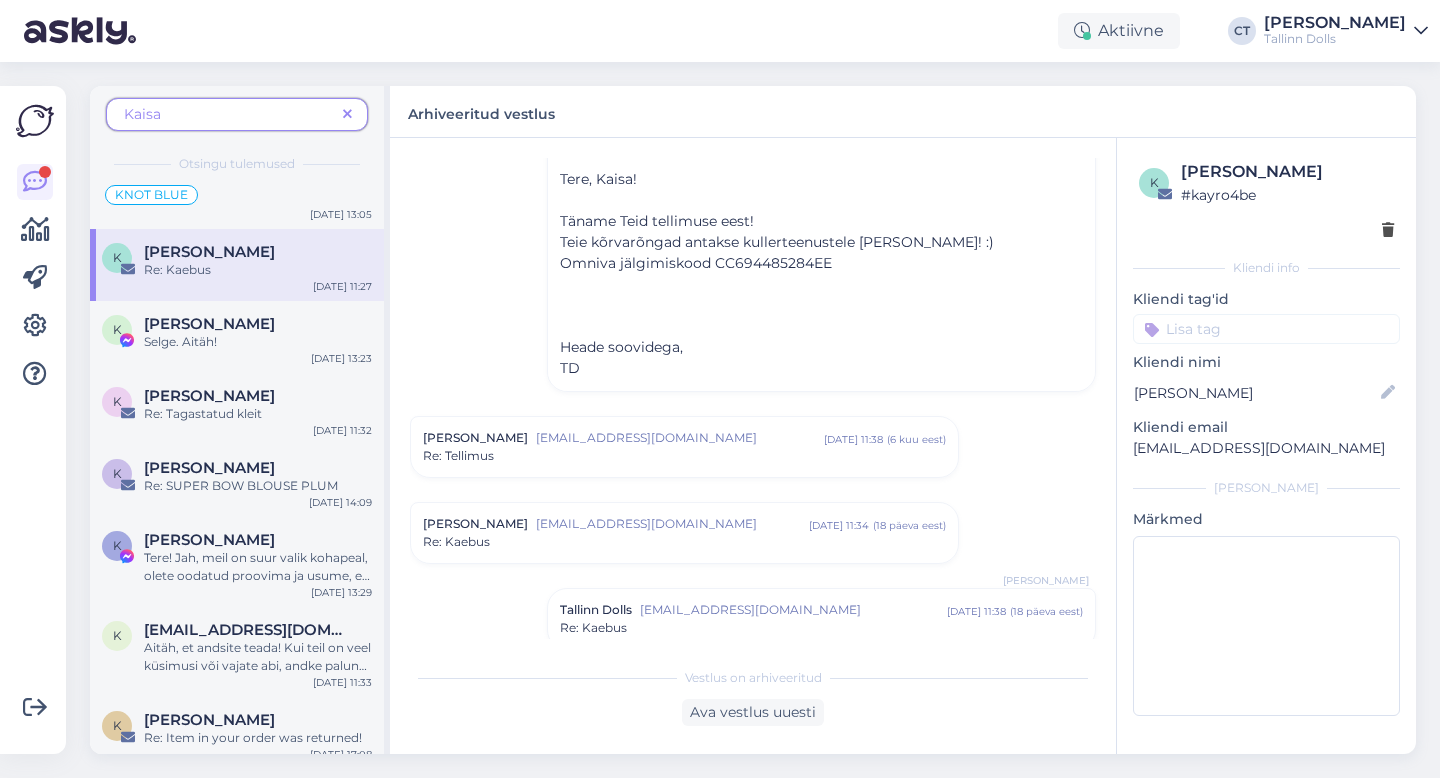 scroll, scrollTop: 230, scrollLeft: 0, axis: vertical 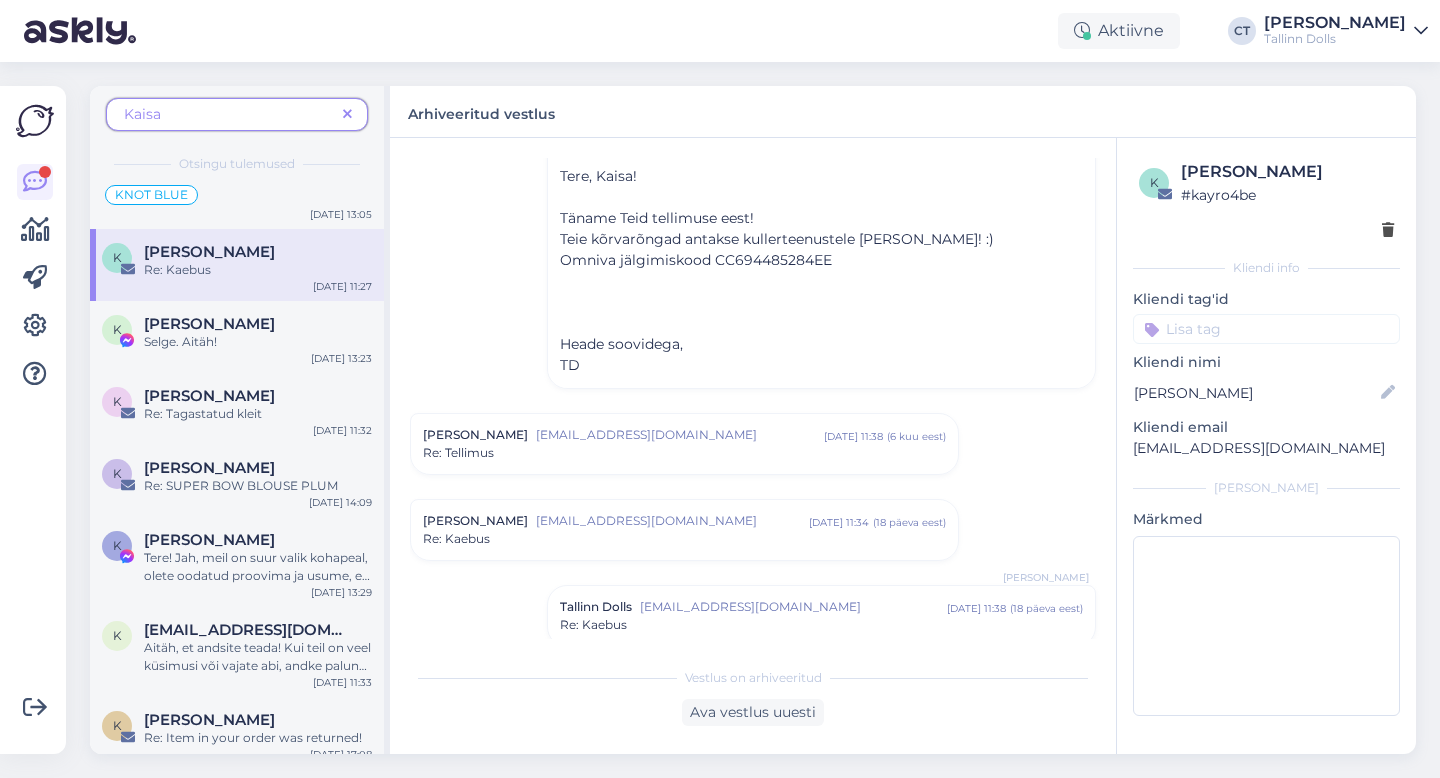 click on "Re: Tellimus" at bounding box center [684, 453] 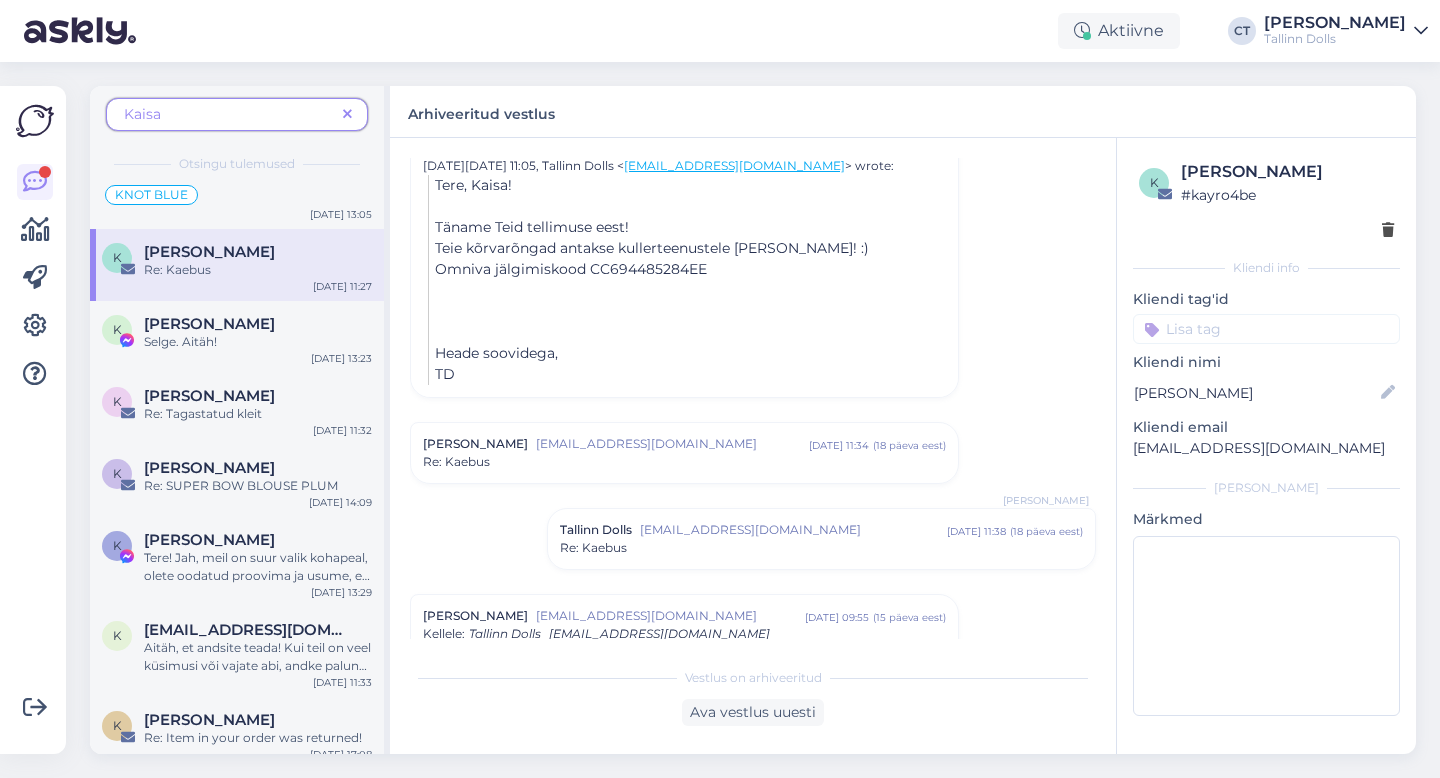 scroll, scrollTop: 745, scrollLeft: 0, axis: vertical 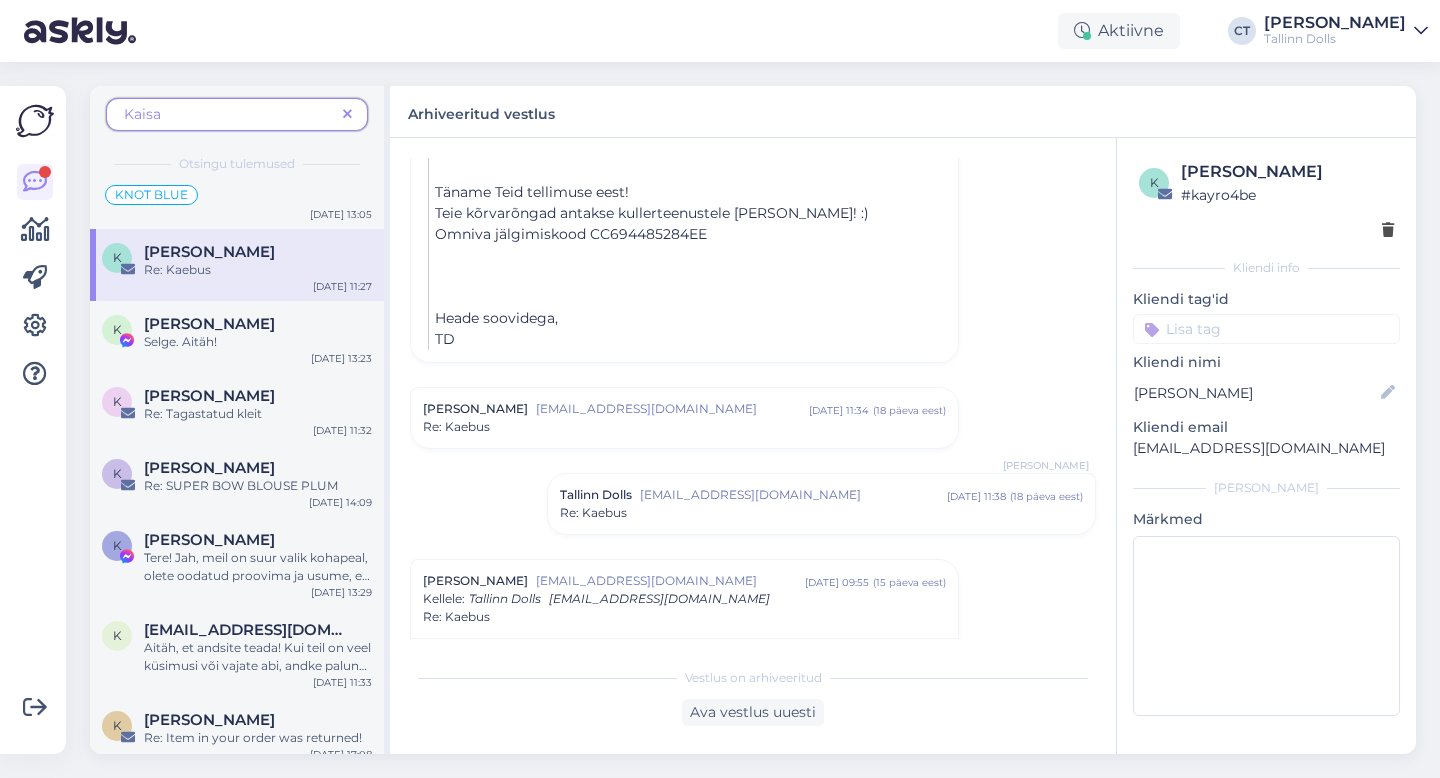 click on "[EMAIL_ADDRESS][DOMAIN_NAME]" at bounding box center [672, 409] 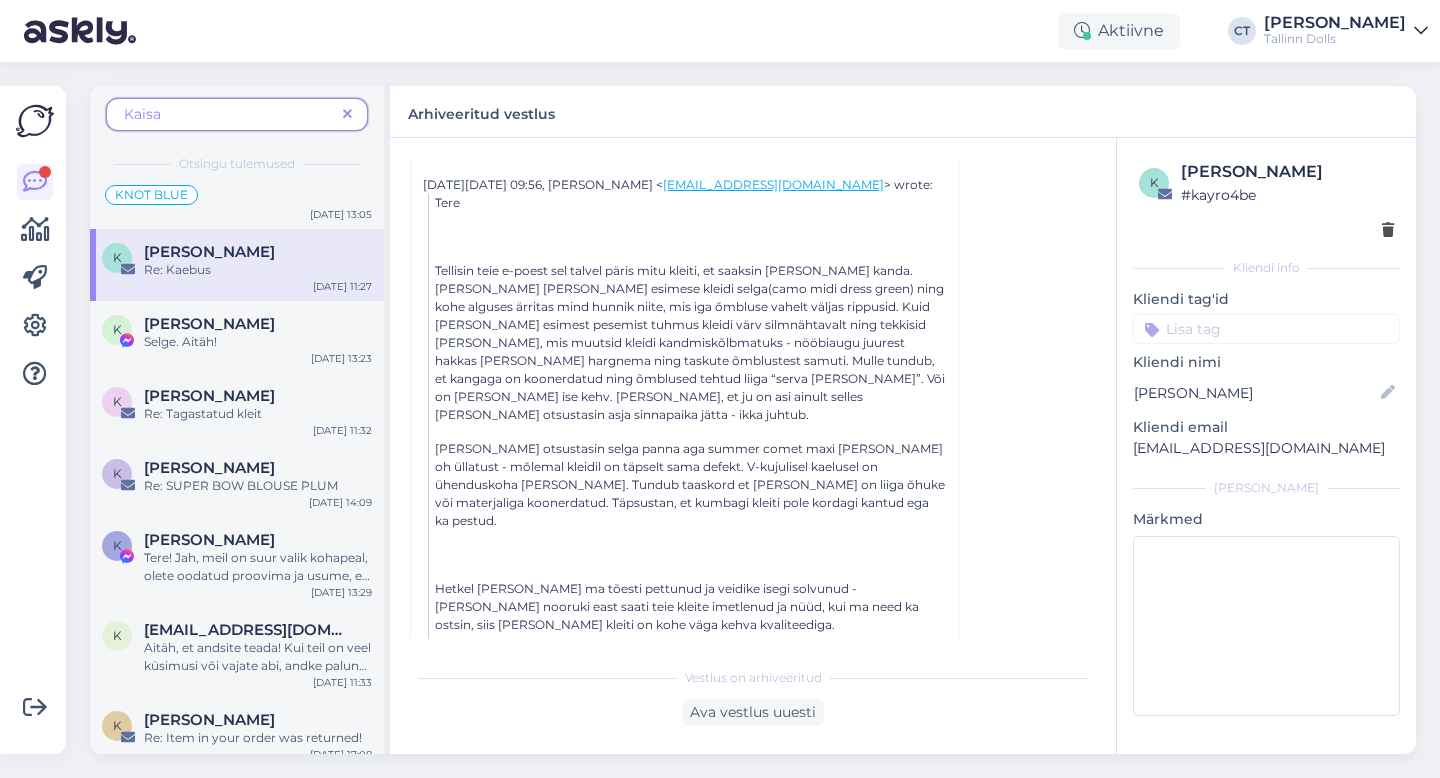 scroll, scrollTop: 1233, scrollLeft: 0, axis: vertical 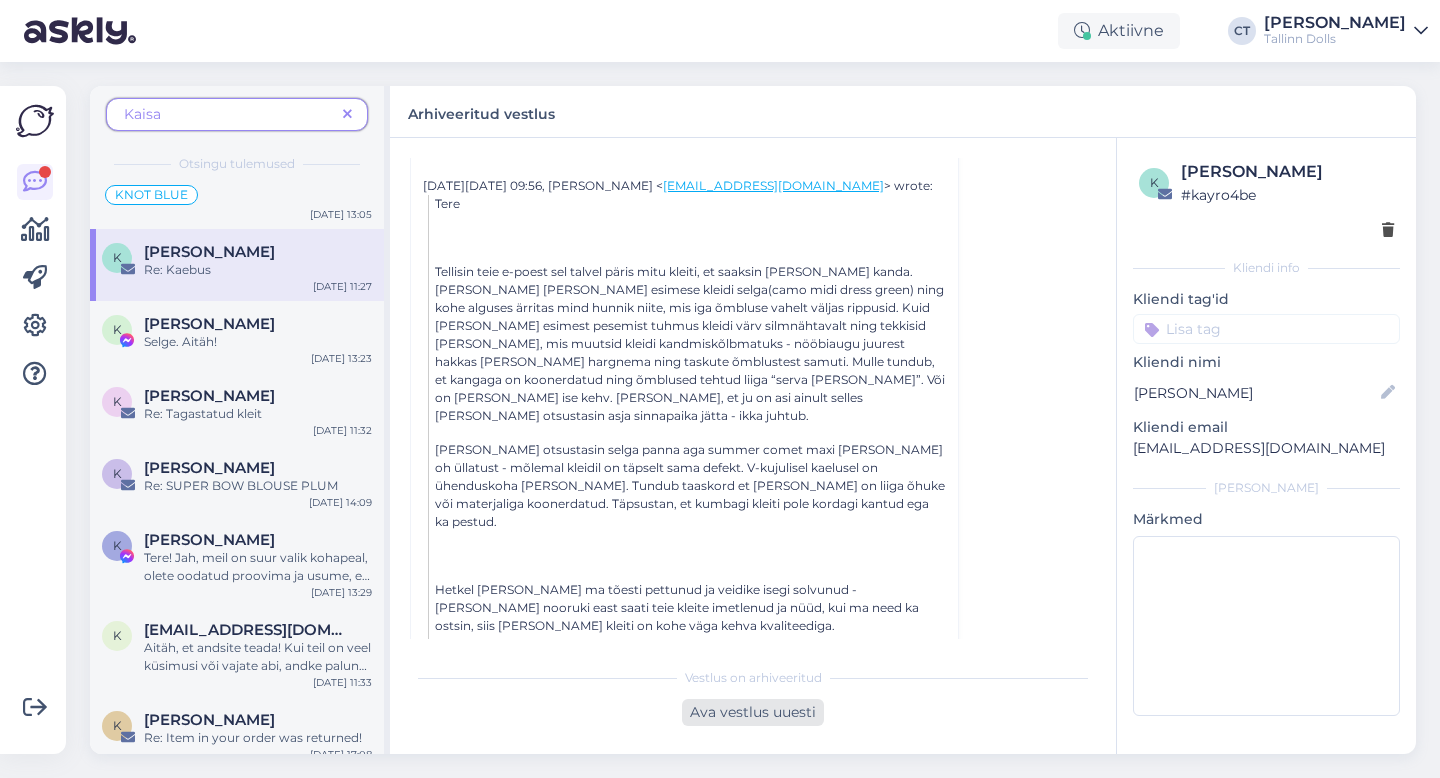 click on "Ava vestlus uuesti" at bounding box center (753, 712) 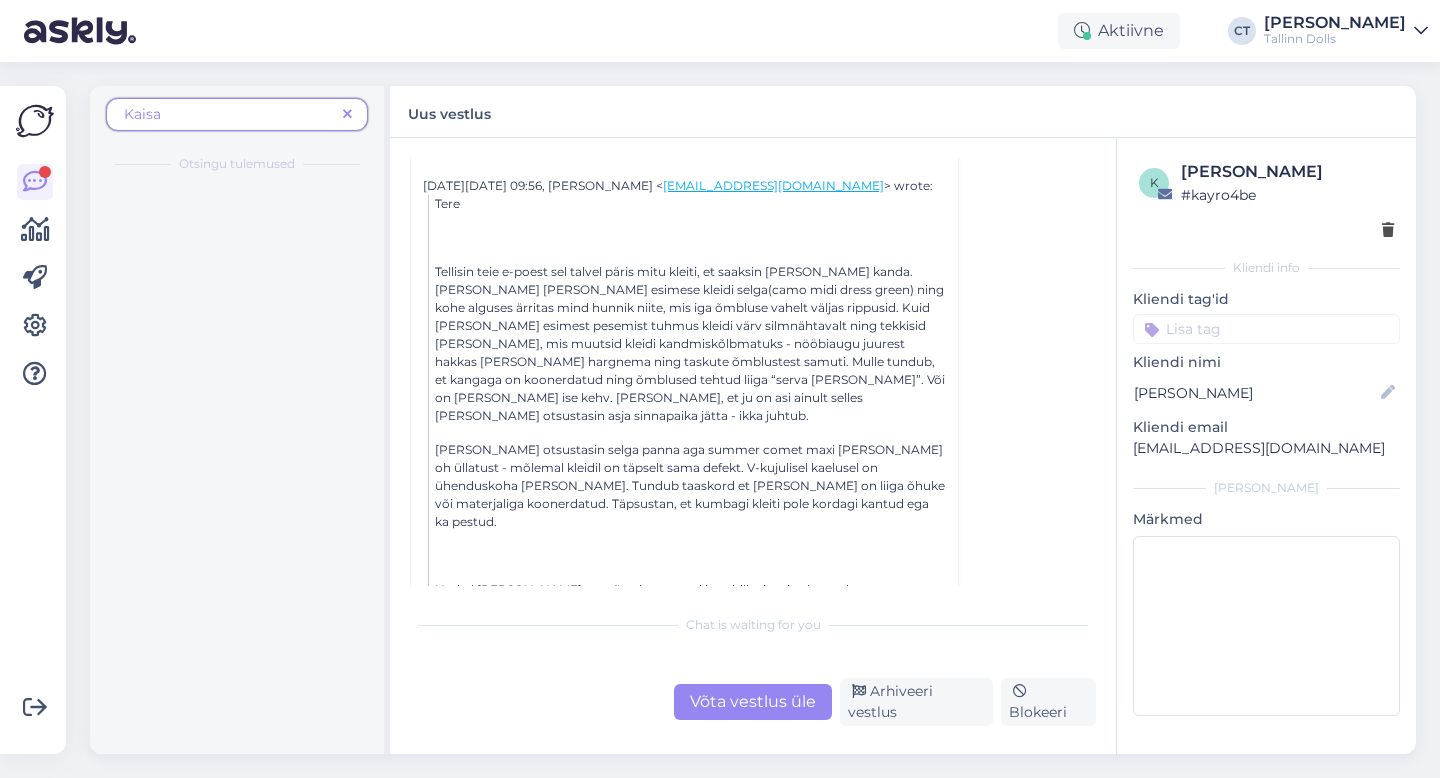 scroll, scrollTop: 2777, scrollLeft: 0, axis: vertical 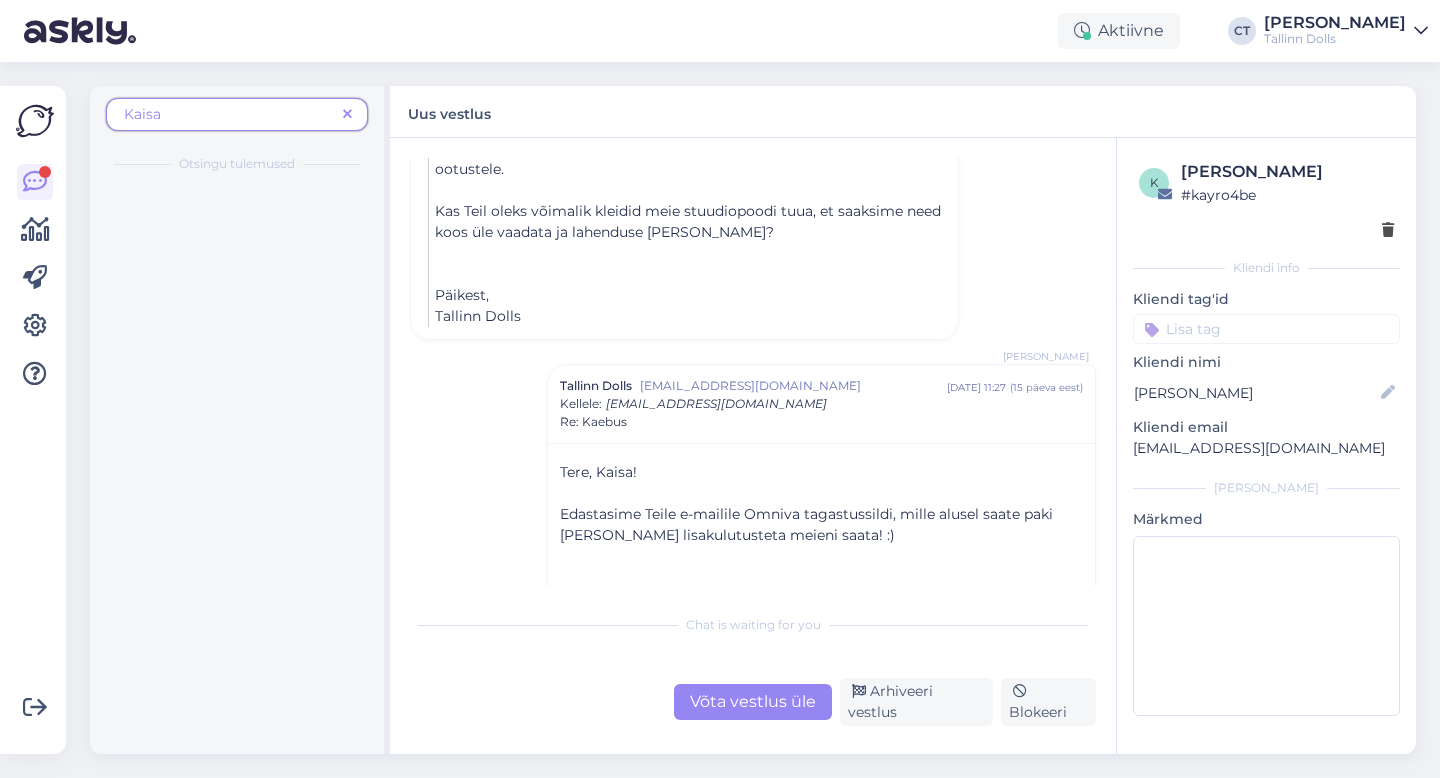 click on "Võta vestlus üle" at bounding box center [753, 702] 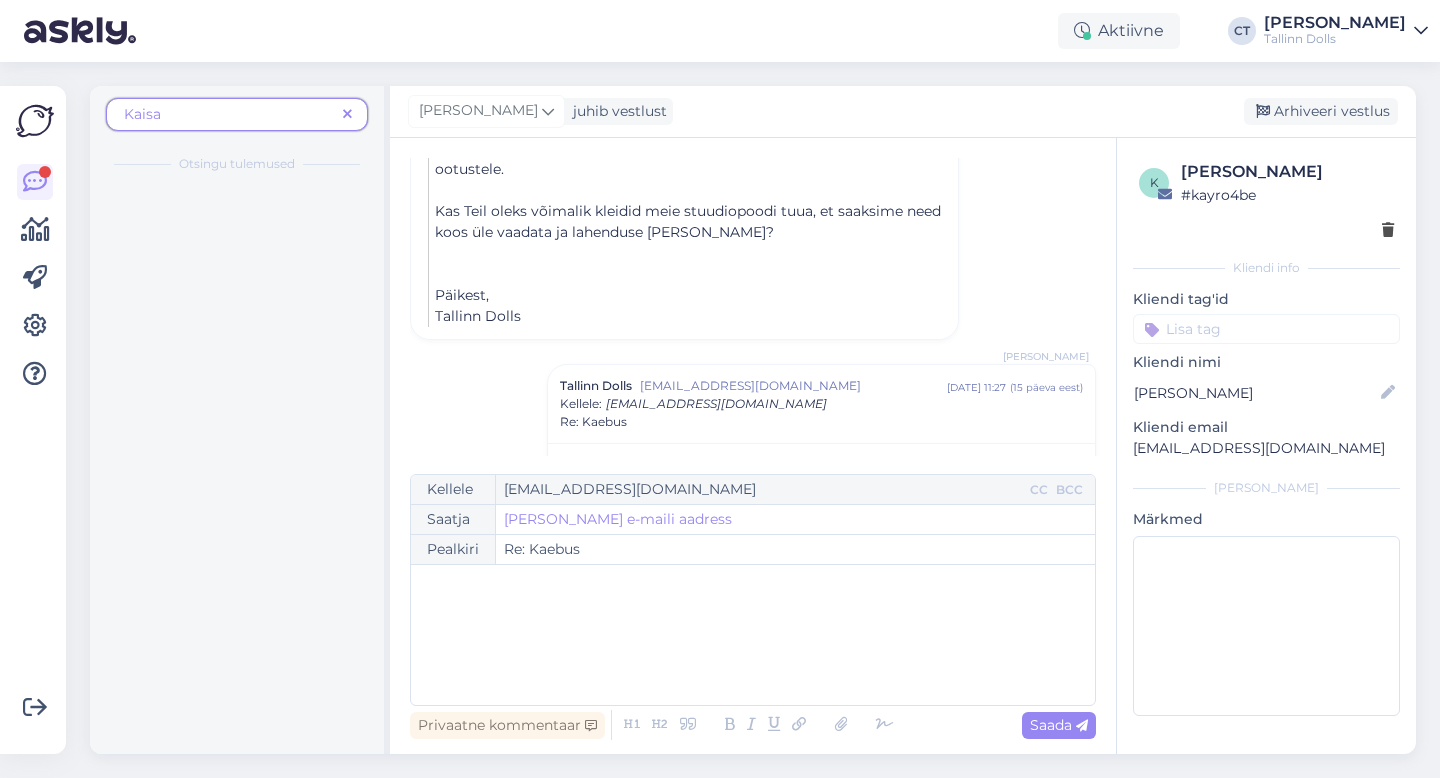 scroll, scrollTop: 2919, scrollLeft: 0, axis: vertical 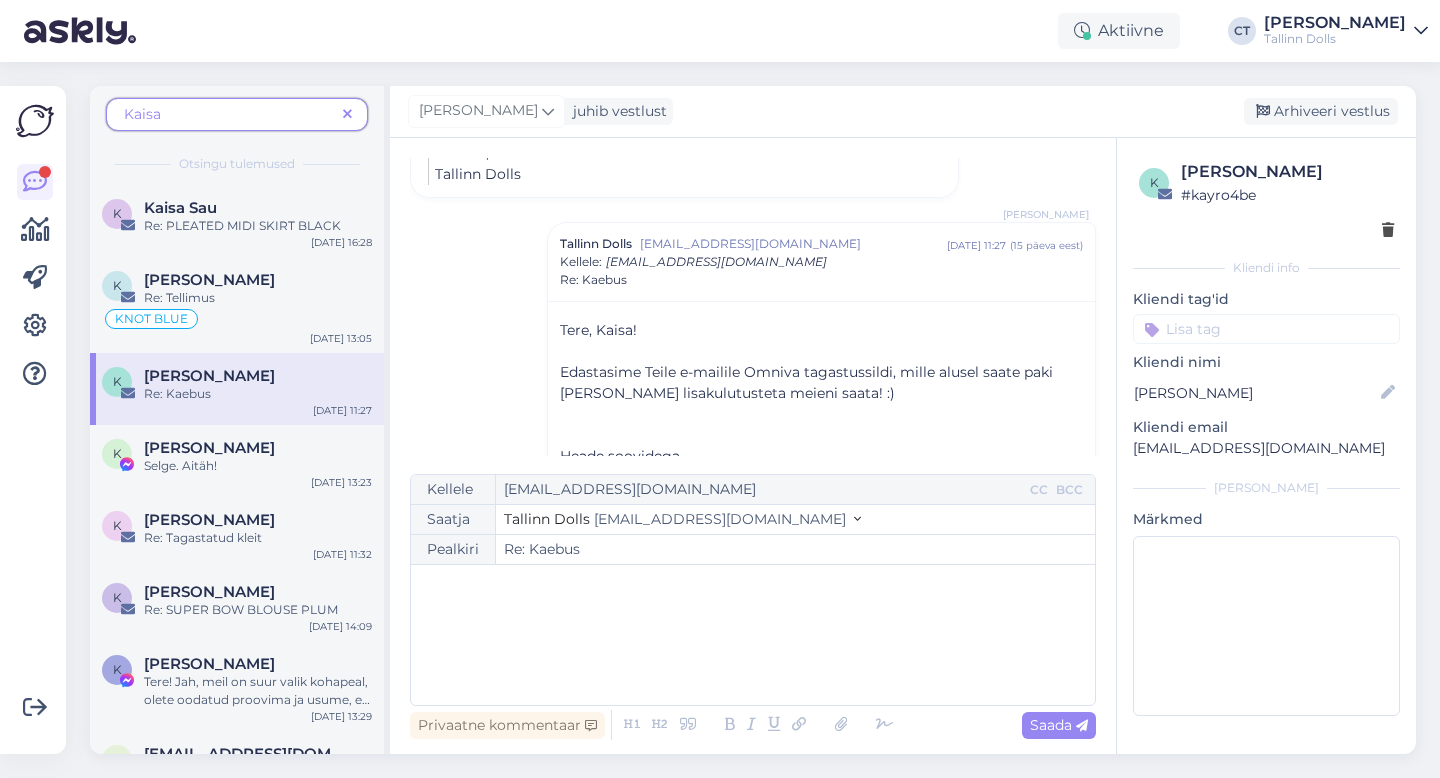 click on "﻿" at bounding box center (753, 635) 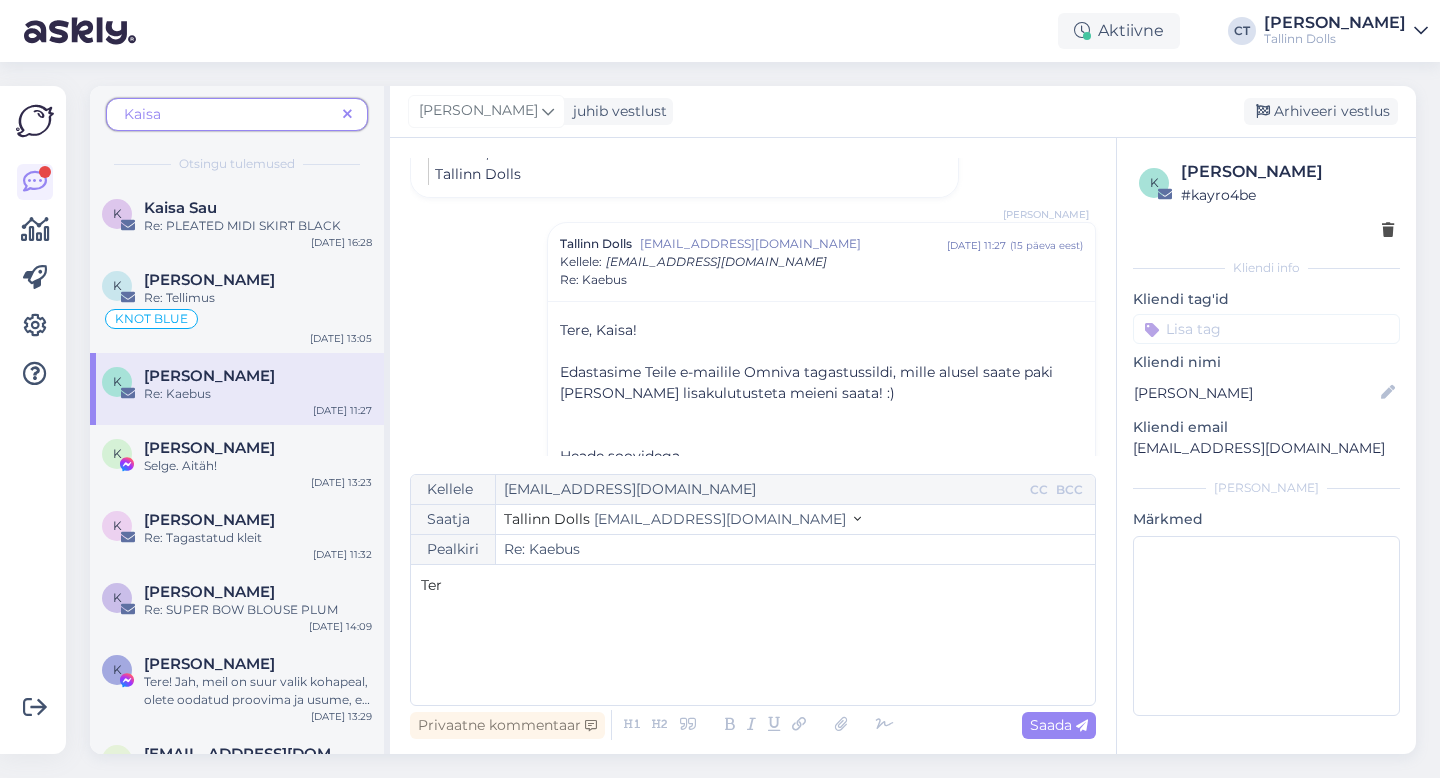 type 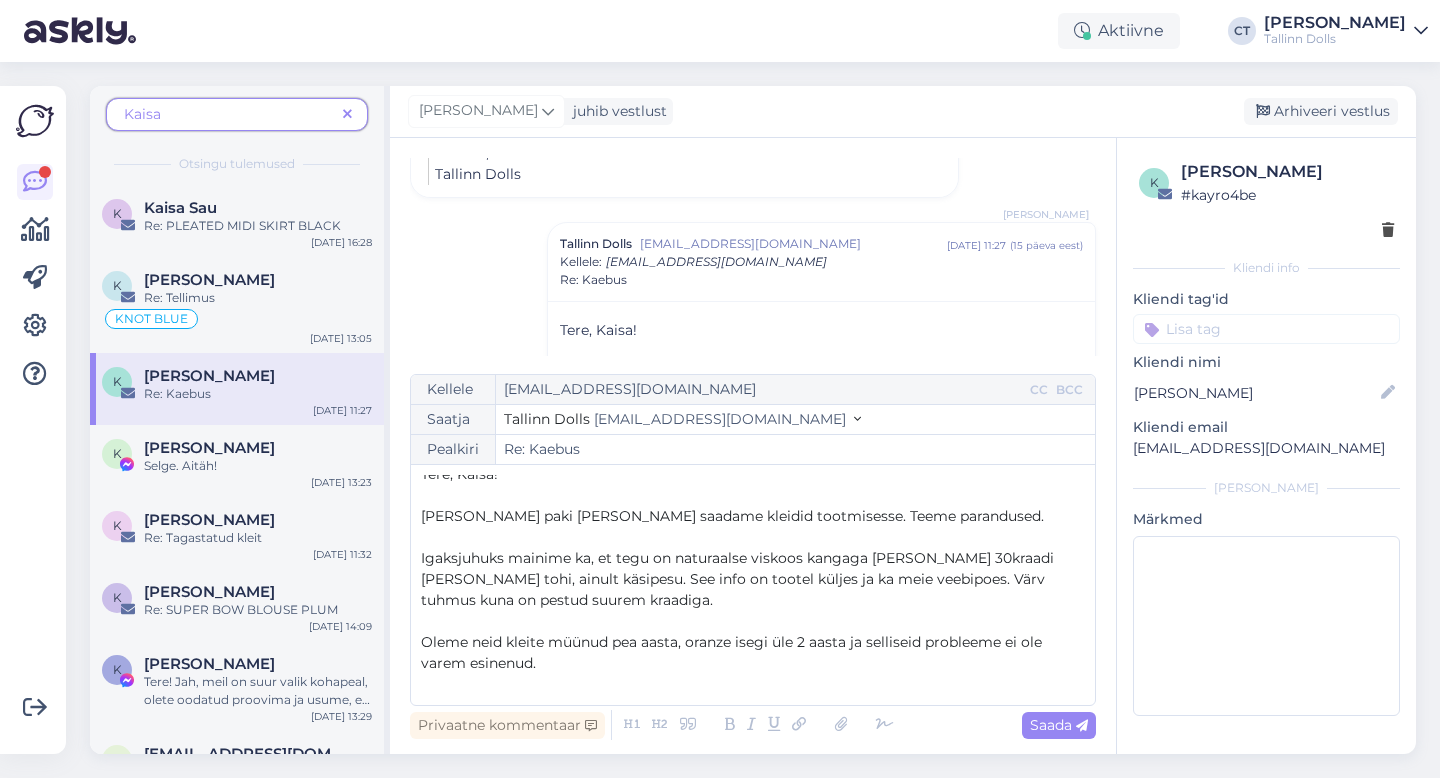 scroll, scrollTop: 32, scrollLeft: 0, axis: vertical 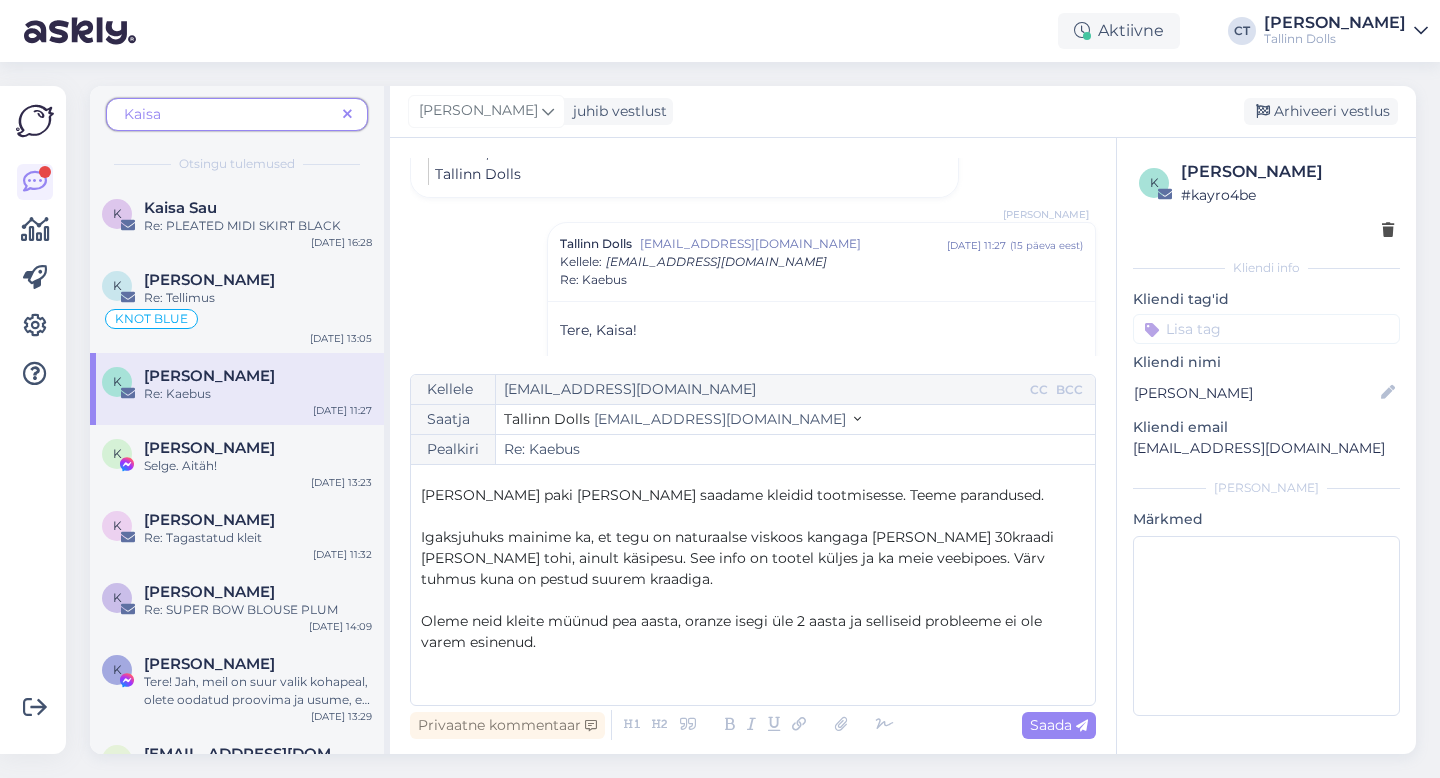 click on "[PERSON_NAME] paki [PERSON_NAME] saadame kleidid tootmisesse. Teeme parandused." at bounding box center [732, 495] 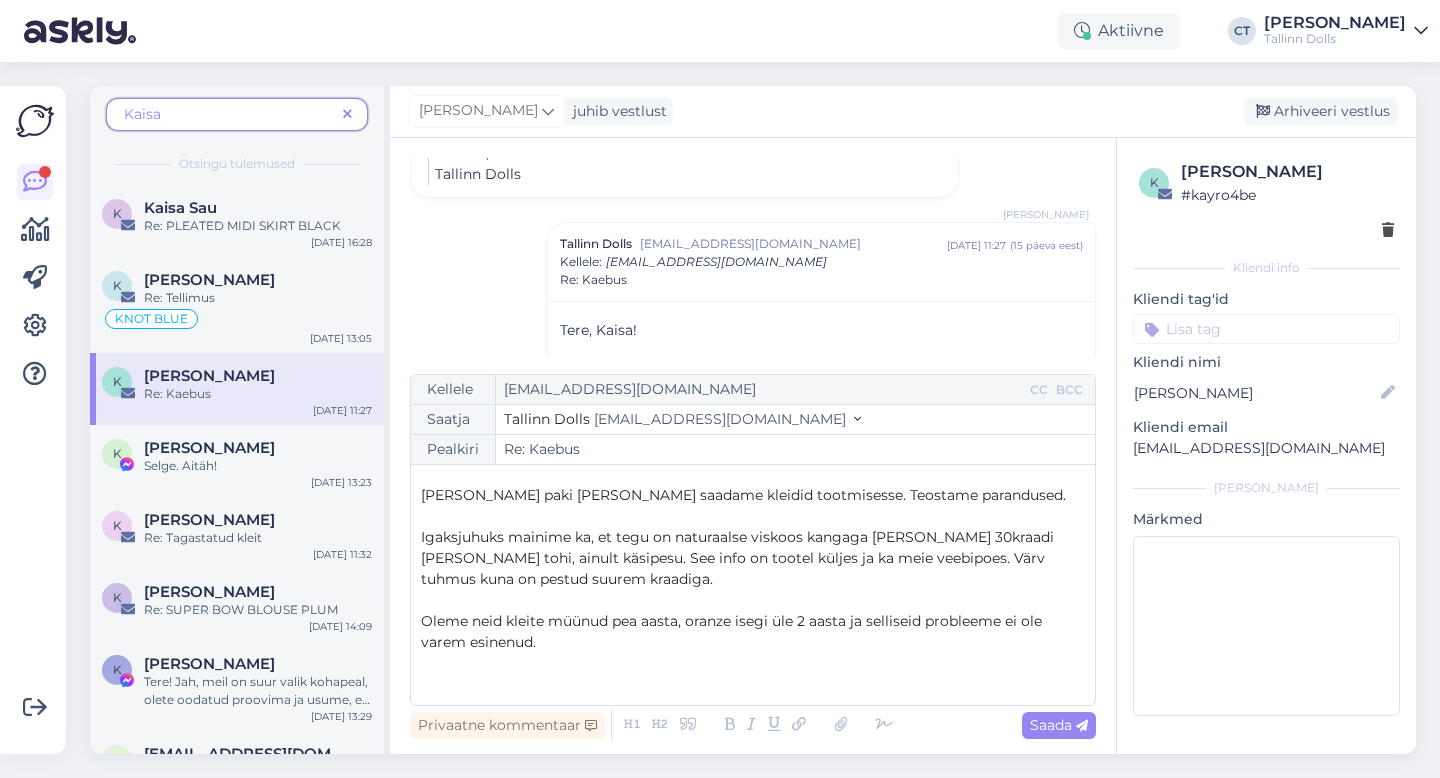 click on "[PERSON_NAME] paki [PERSON_NAME] saadame kleidid tootmisesse. Teostame parandused." at bounding box center (753, 495) 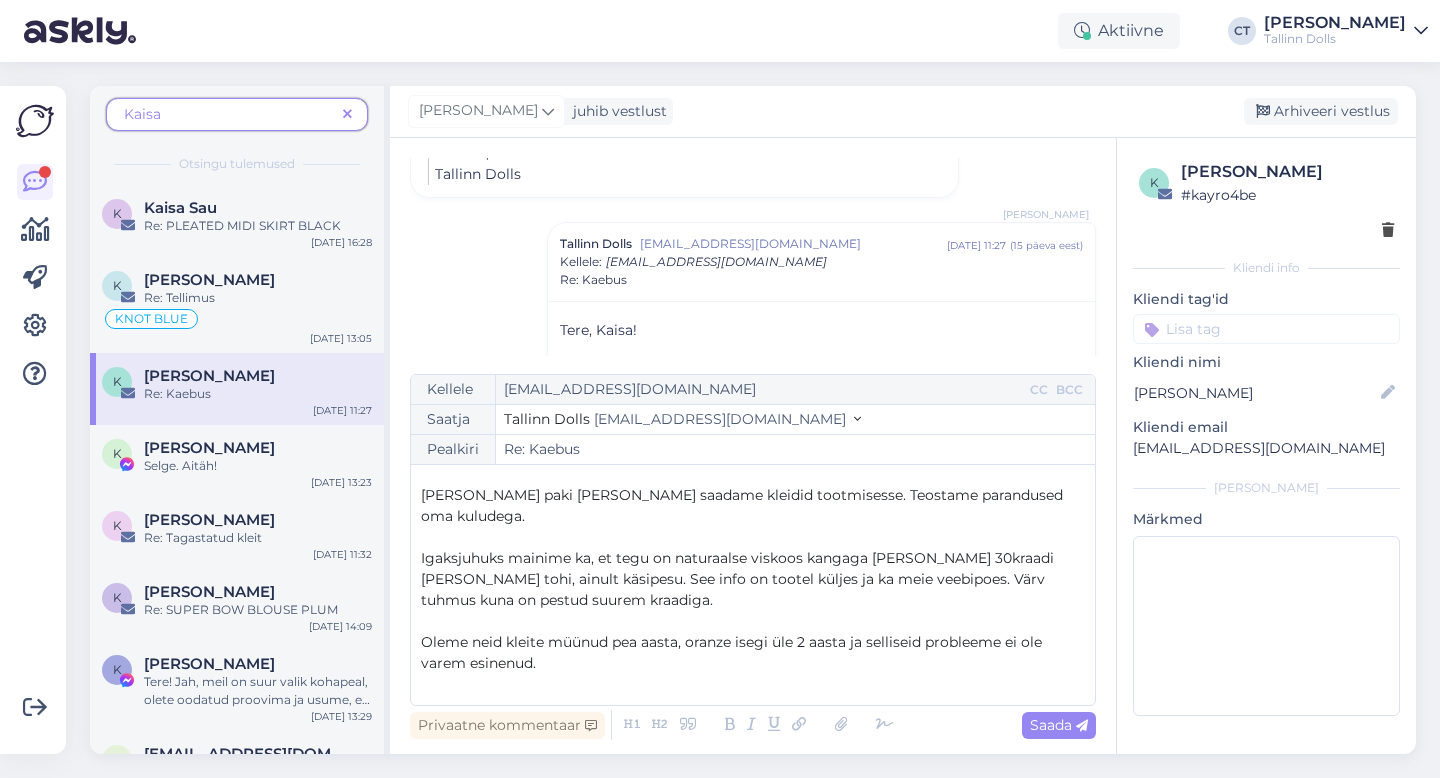 click on "﻿" at bounding box center (753, 684) 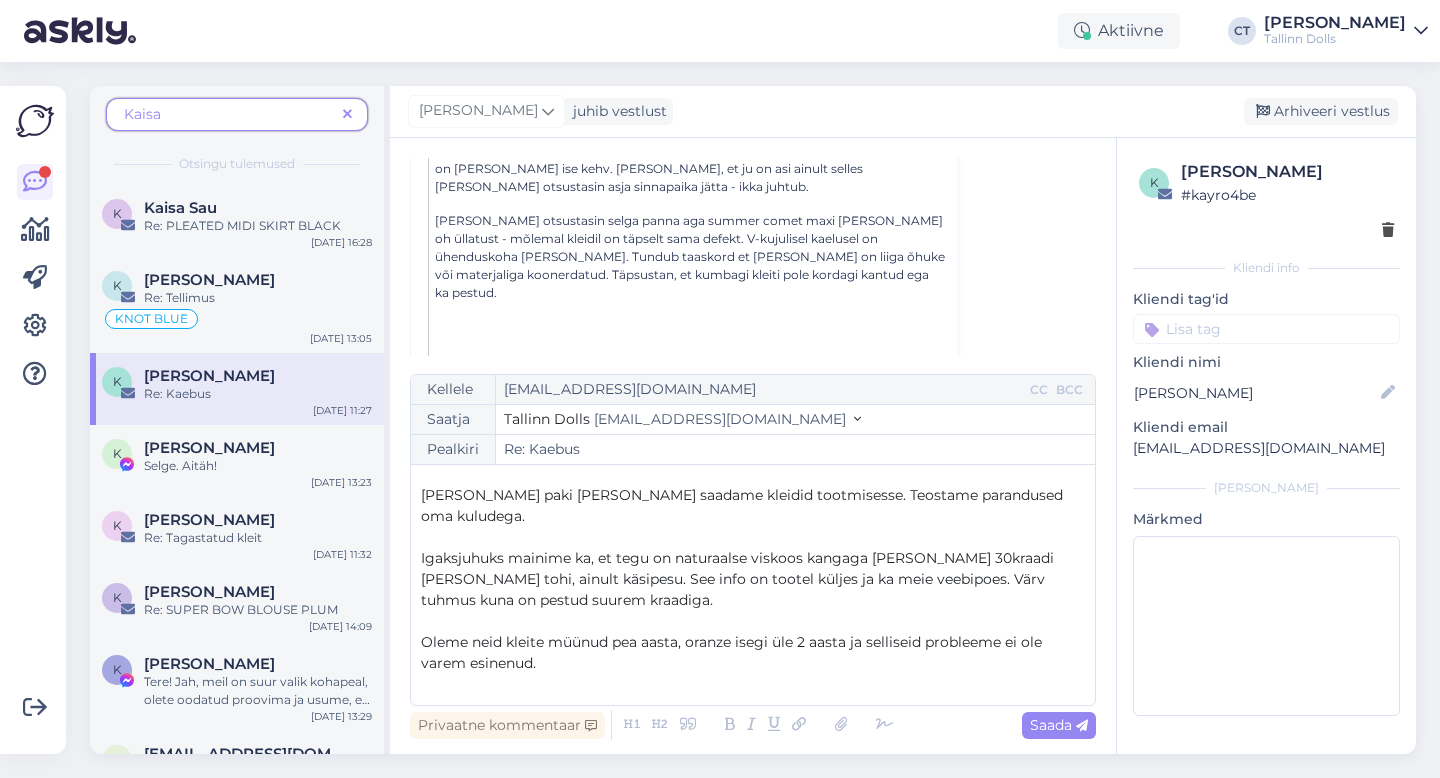 scroll, scrollTop: 1447, scrollLeft: 0, axis: vertical 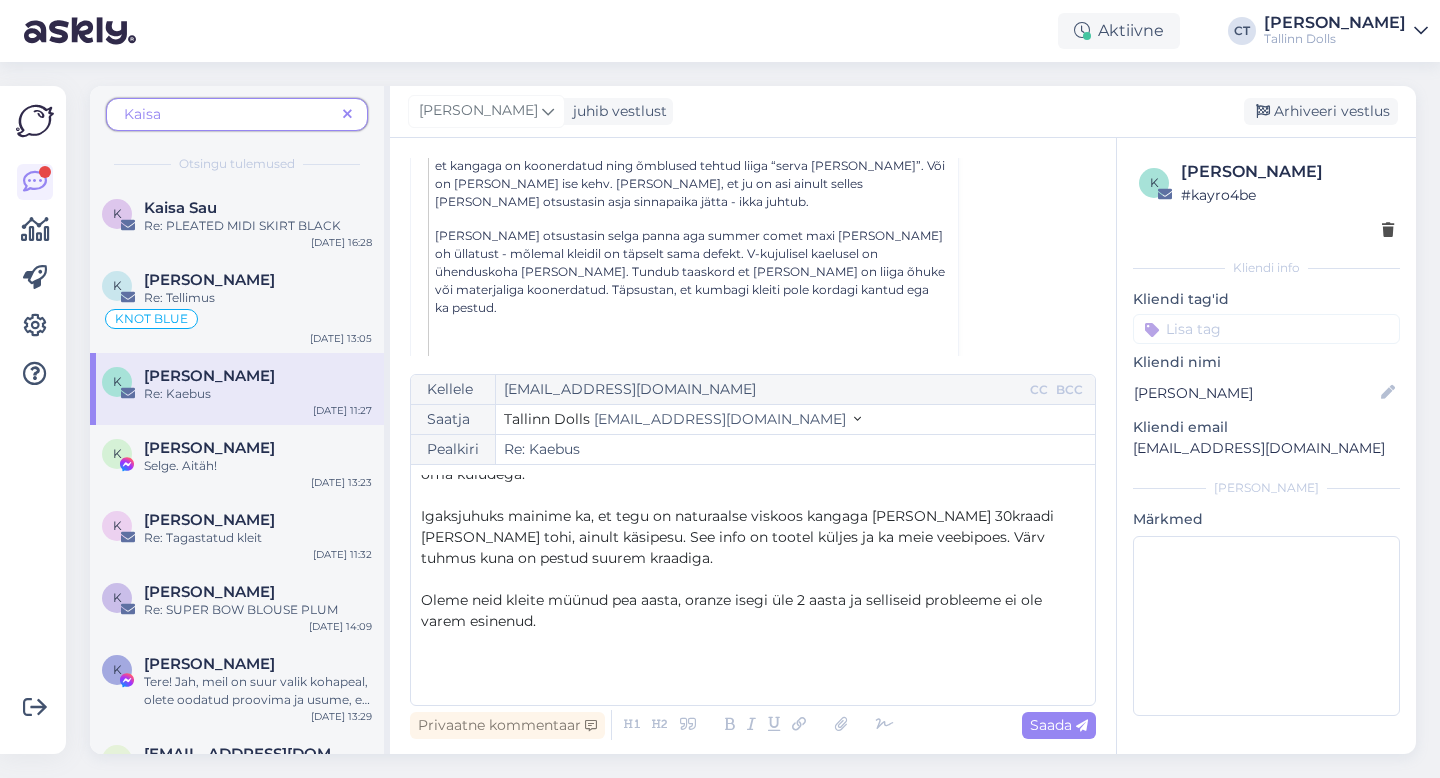 click on "Oleme neid kleite müünud pea aasta, oranze isegi üle 2 aasta ja selliseid probleeme ei ole varem esinenud." at bounding box center (753, 611) 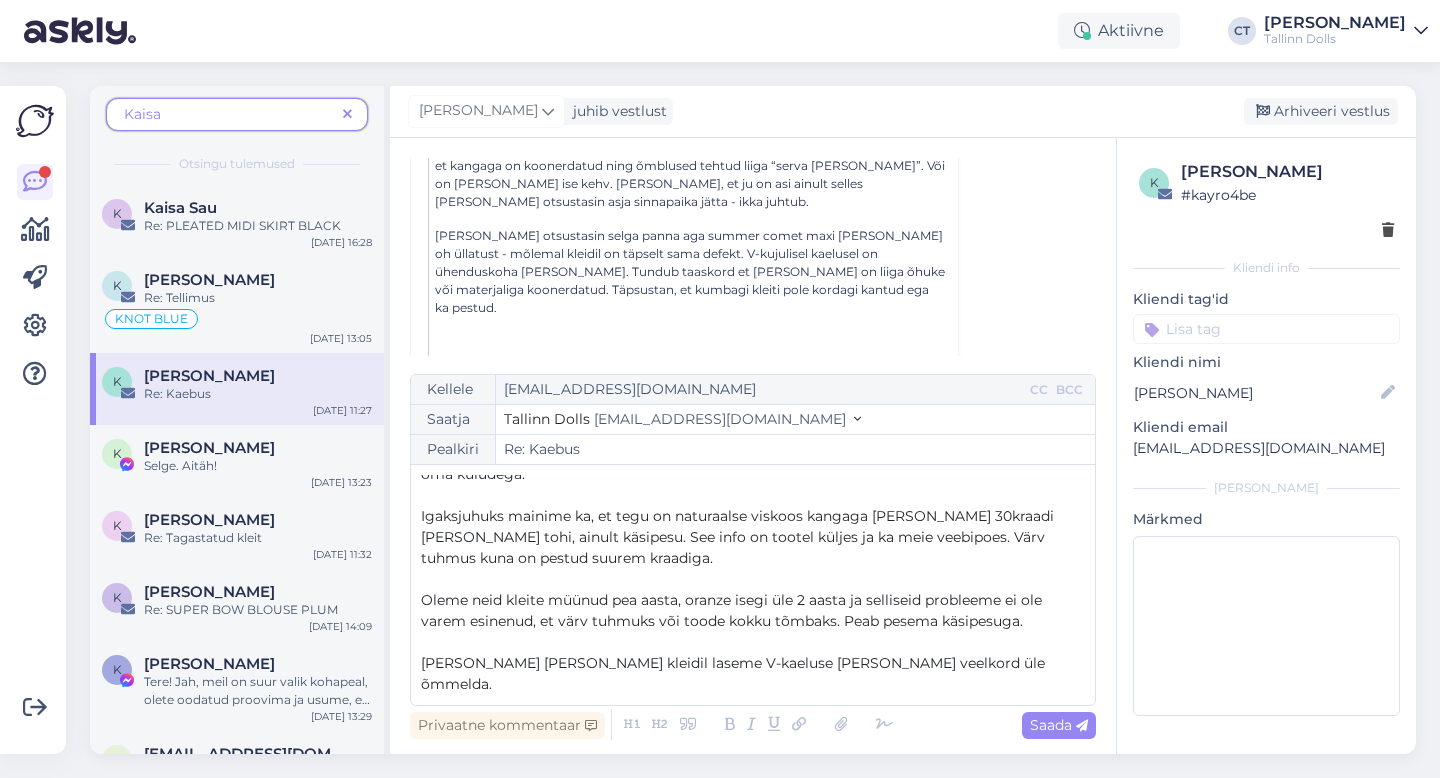 scroll, scrollTop: 179, scrollLeft: 0, axis: vertical 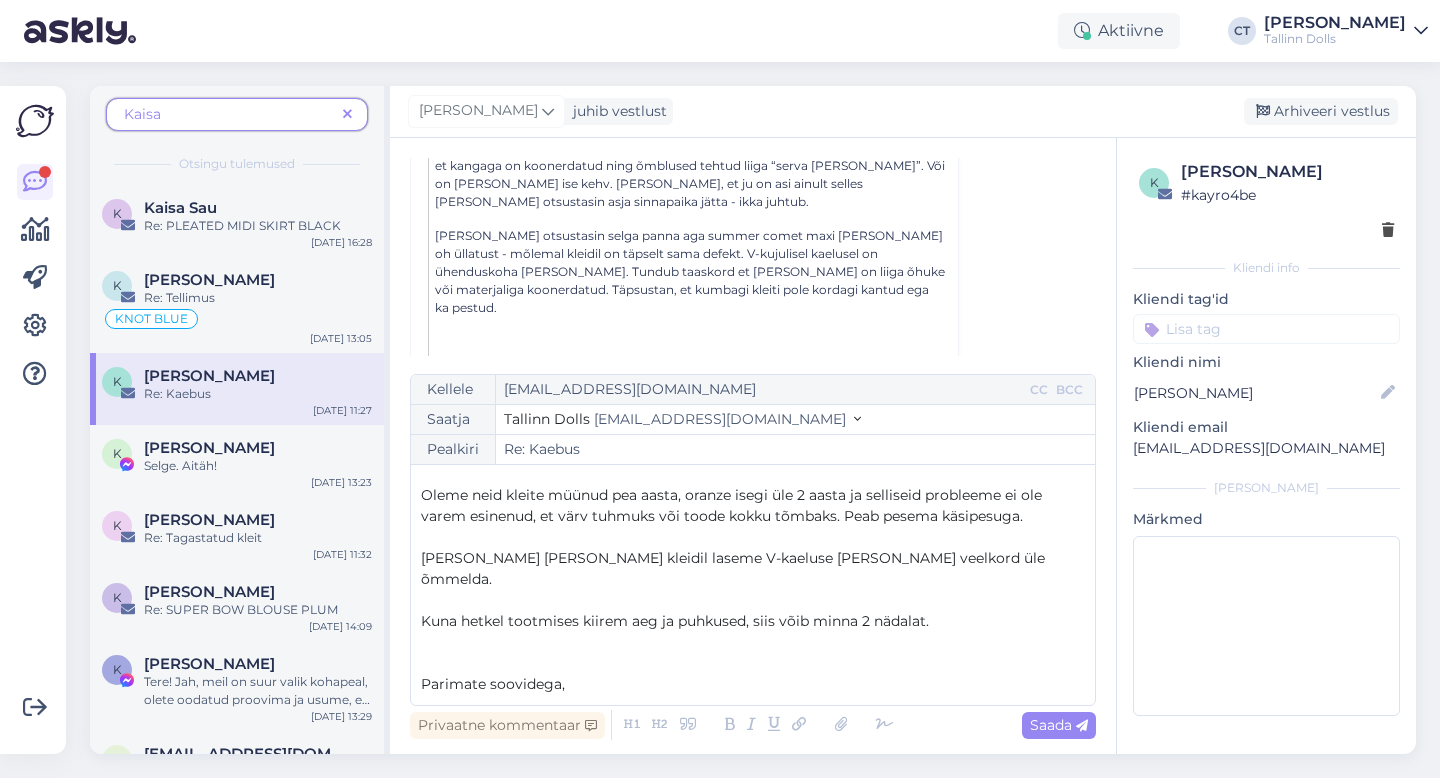 click on "﻿" at bounding box center (753, 726) 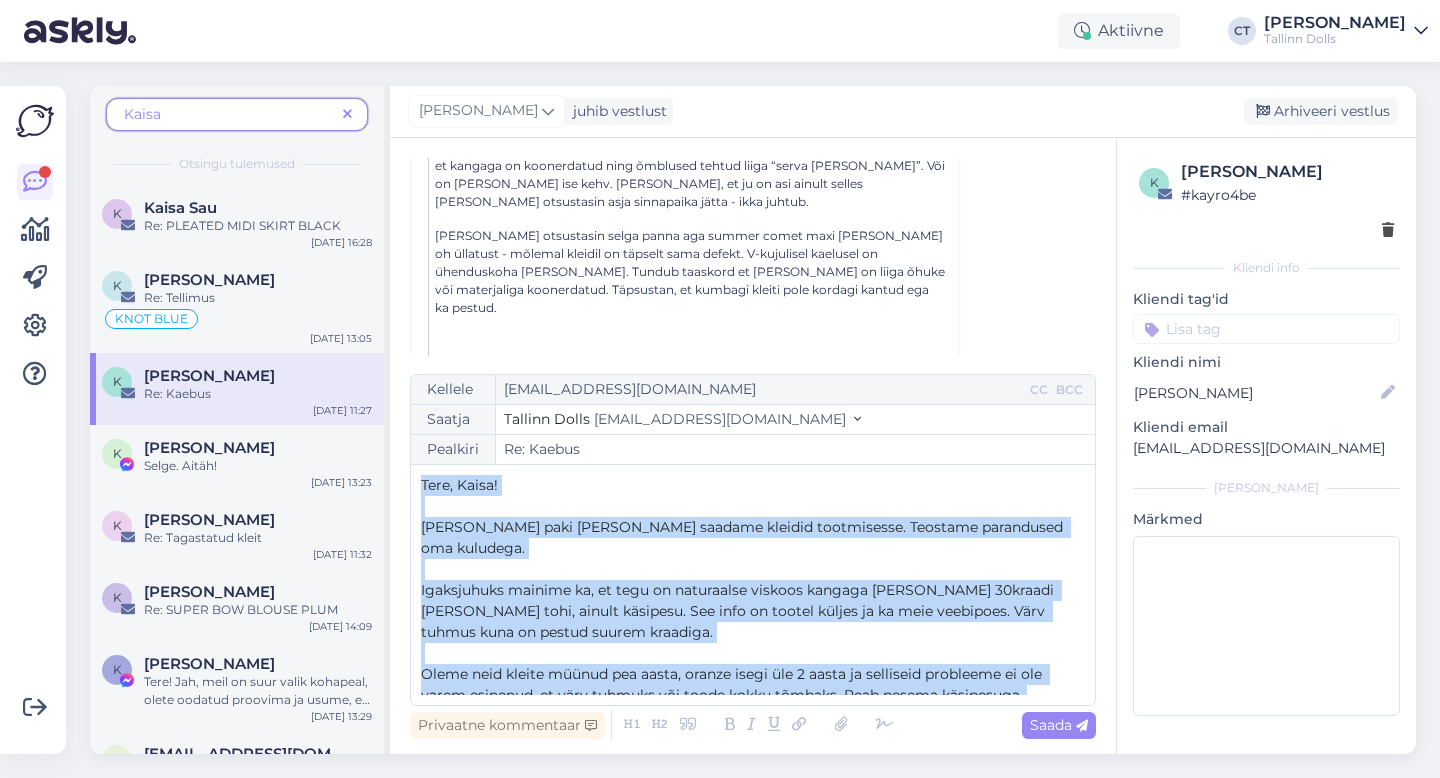 scroll, scrollTop: 221, scrollLeft: 0, axis: vertical 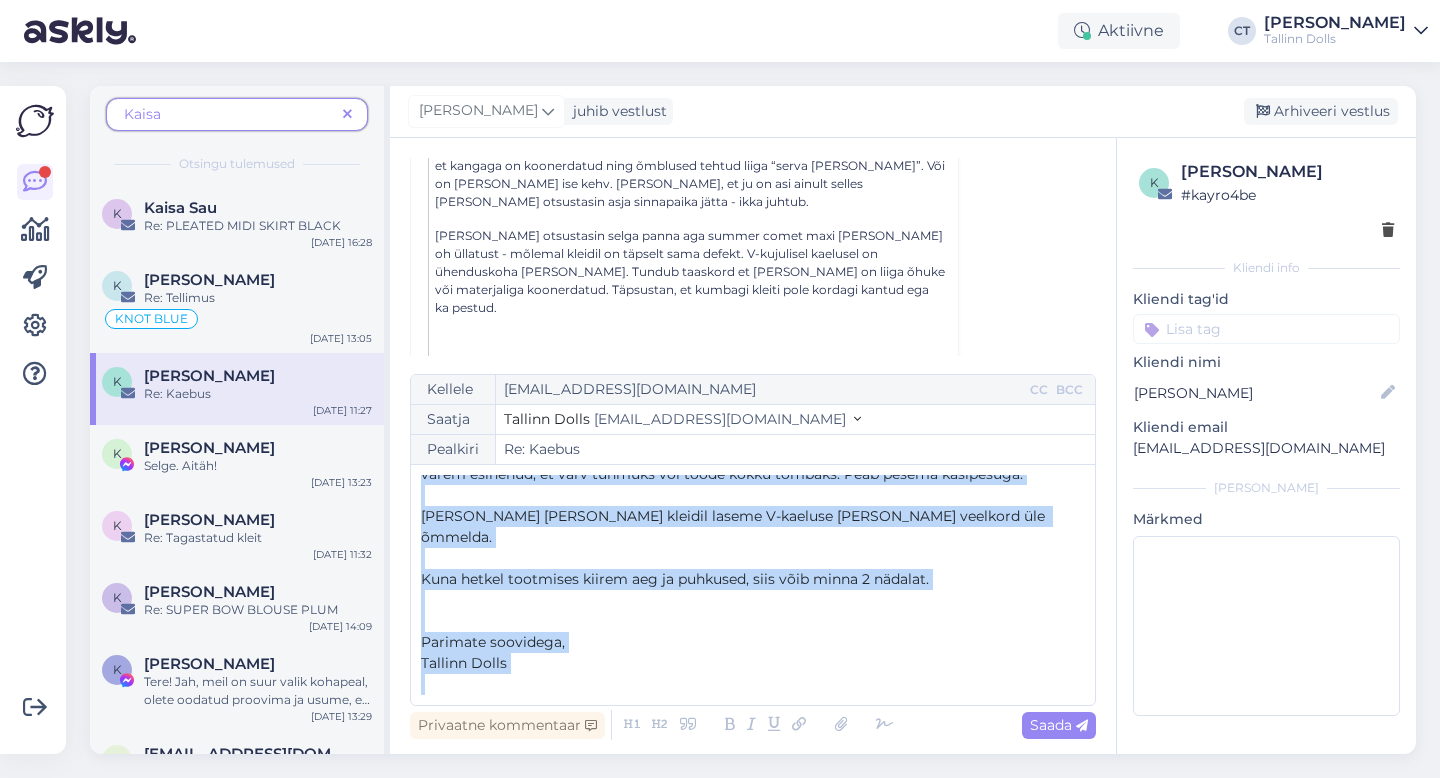 drag, startPoint x: 417, startPoint y: 484, endPoint x: 567, endPoint y: 752, distance: 307.12213 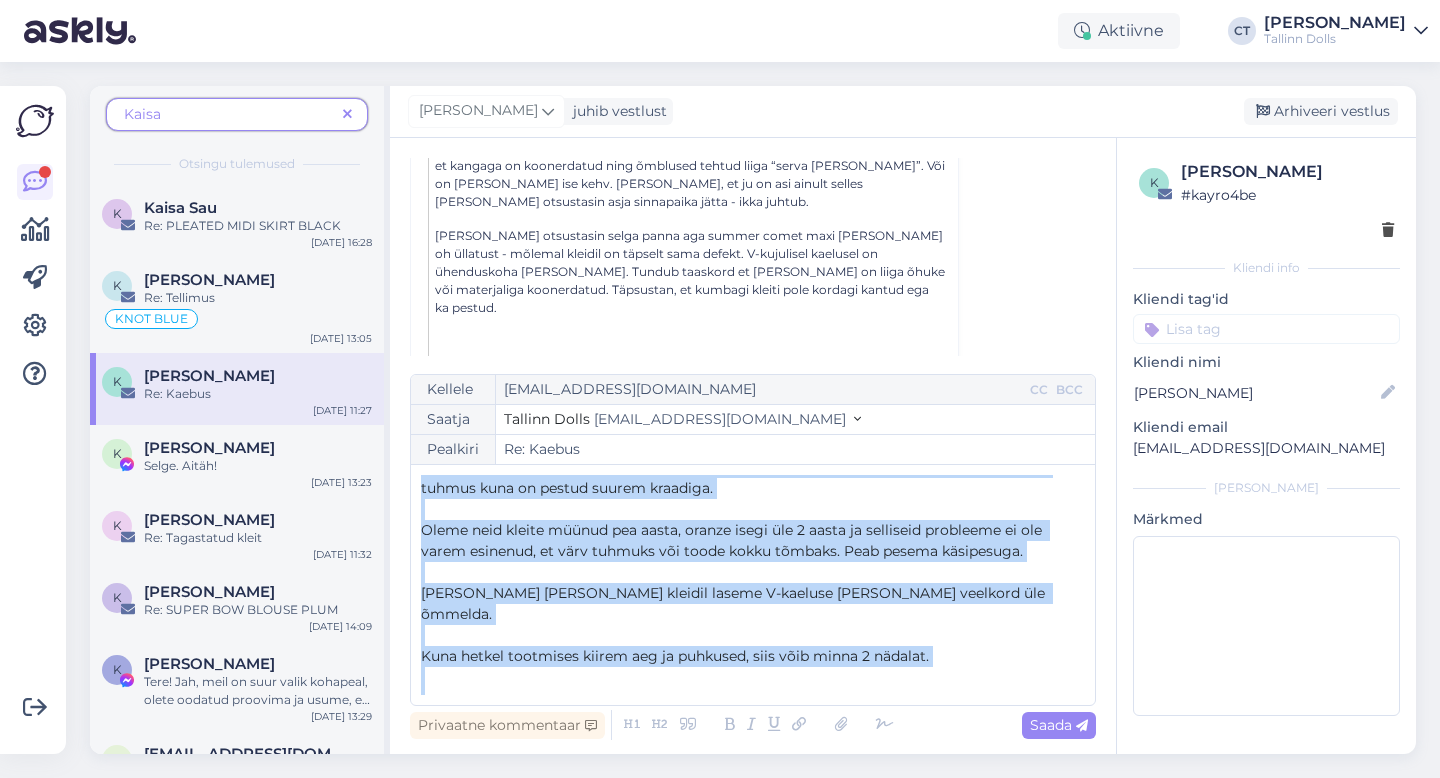 scroll, scrollTop: 0, scrollLeft: 0, axis: both 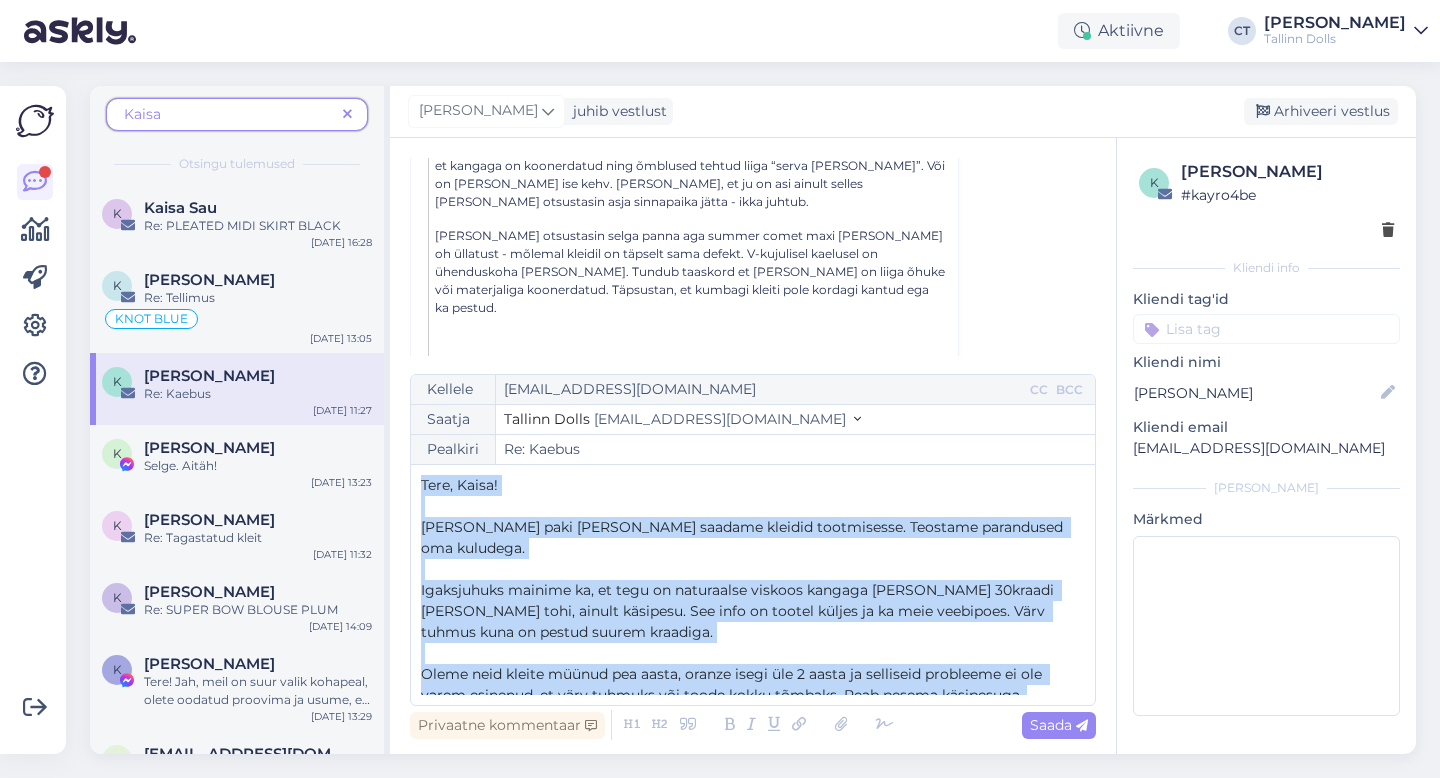 drag, startPoint x: 501, startPoint y: 653, endPoint x: 420, endPoint y: 458, distance: 211.15398 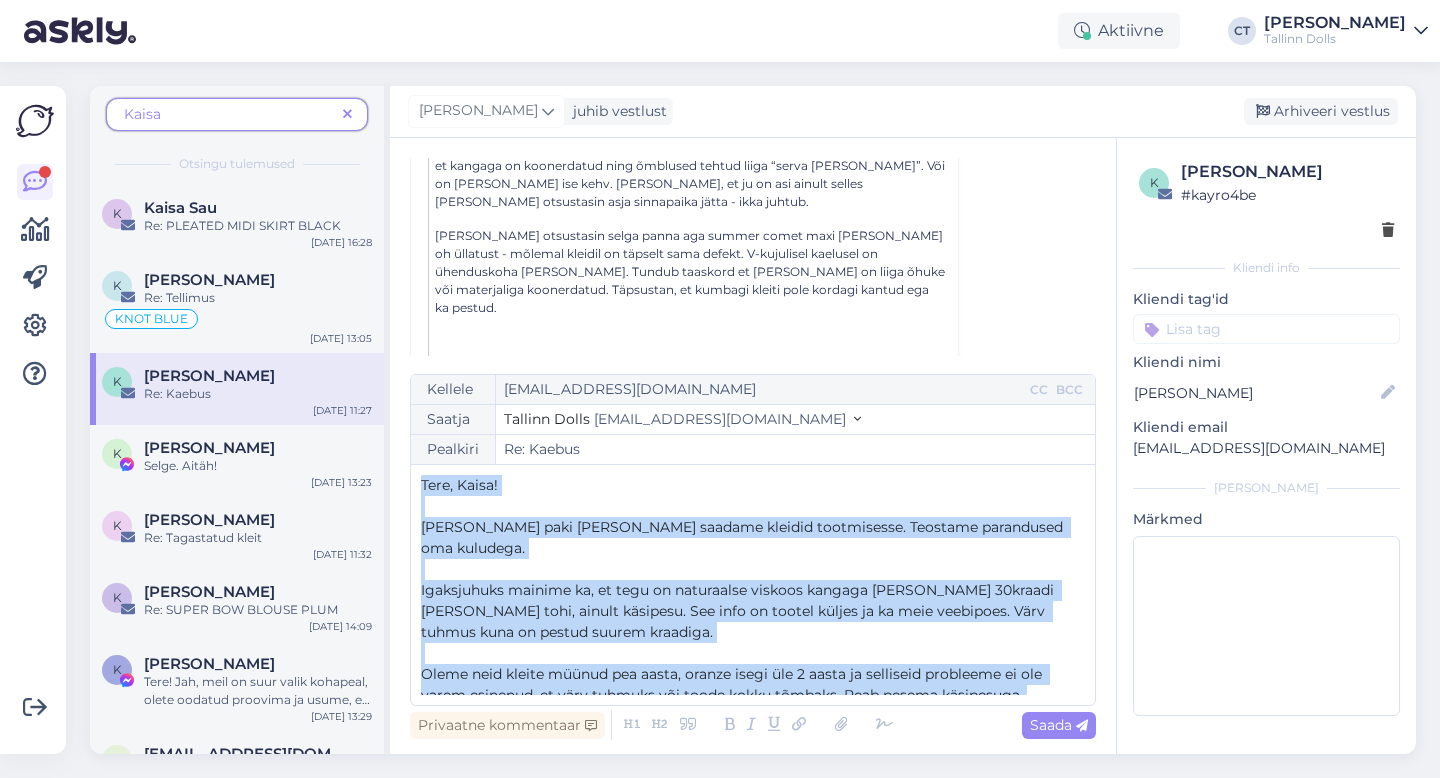 click on "Kellele [EMAIL_ADDRESS][DOMAIN_NAME] CC BCC Saatja Tallinn Dolls   [EMAIL_ADDRESS][DOMAIN_NAME] Pealkiri Re: Kaebus Tere, Kaisa!  ﻿ [PERSON_NAME] paki [PERSON_NAME] saadame kleidid tootmisesse. Teostame parandused oma kuludega.  ﻿ Igaksjuhuks mainime ka, et tegu on naturaalse viskoos kangaga [PERSON_NAME] 30kraadi [PERSON_NAME] tohi, ainult käsipesu. See info on tootel küljes ja ka meie veebipoes. Värv tuhmus kuna on pestud suurem kraadiga.  ﻿ Oleme neid kleite müünud pea aasta, oranze isegi üle 2 aasta ja selliseid probleeme ei ole varem esinenud, et värv tuhmuks või toode kokku tõmbaks. Peab pesema käsipesuga.  ﻿ [PERSON_NAME] [PERSON_NAME] kleidil laseme V-kaeluse [PERSON_NAME] veelkord üle õmmelda.  ﻿ Kuna hetkel tootmises kiirem aeg ja puhkused, siis võib minna 2 nädalat.  ﻿ ﻿ Parimate soovidega, Tallinn Dolls  ﻿ ﻿ ﻿" at bounding box center (753, 540) 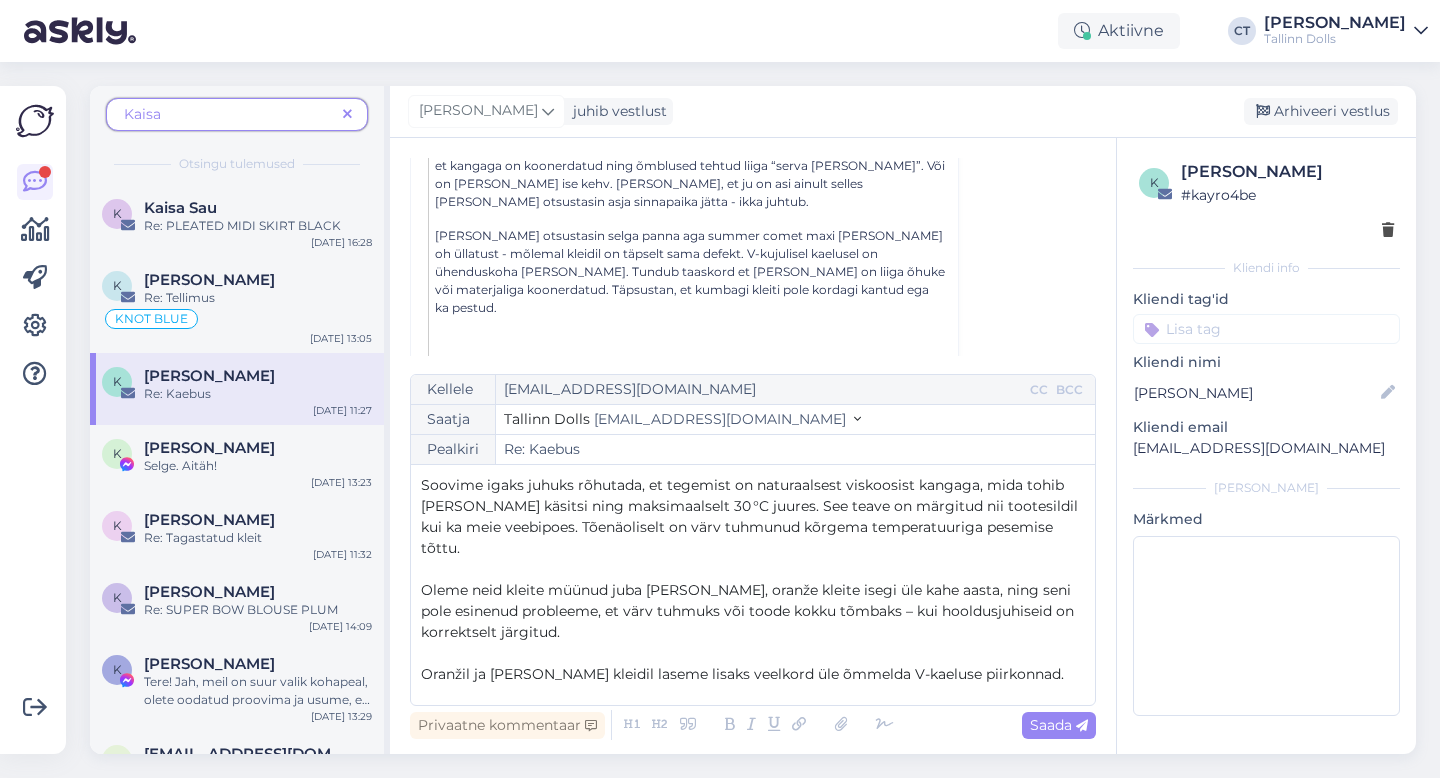 scroll, scrollTop: 137, scrollLeft: 0, axis: vertical 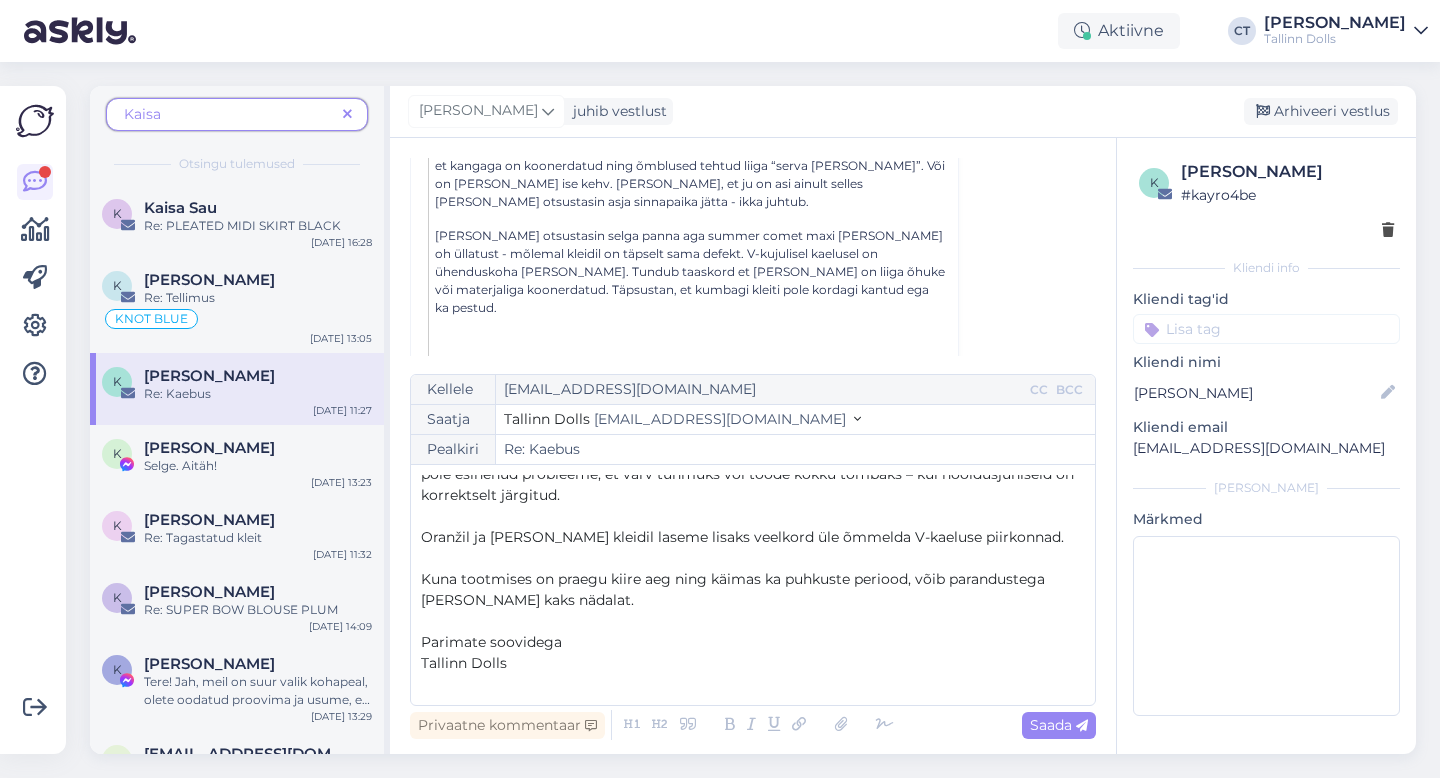 click on "Parimate soovidega" at bounding box center (753, 642) 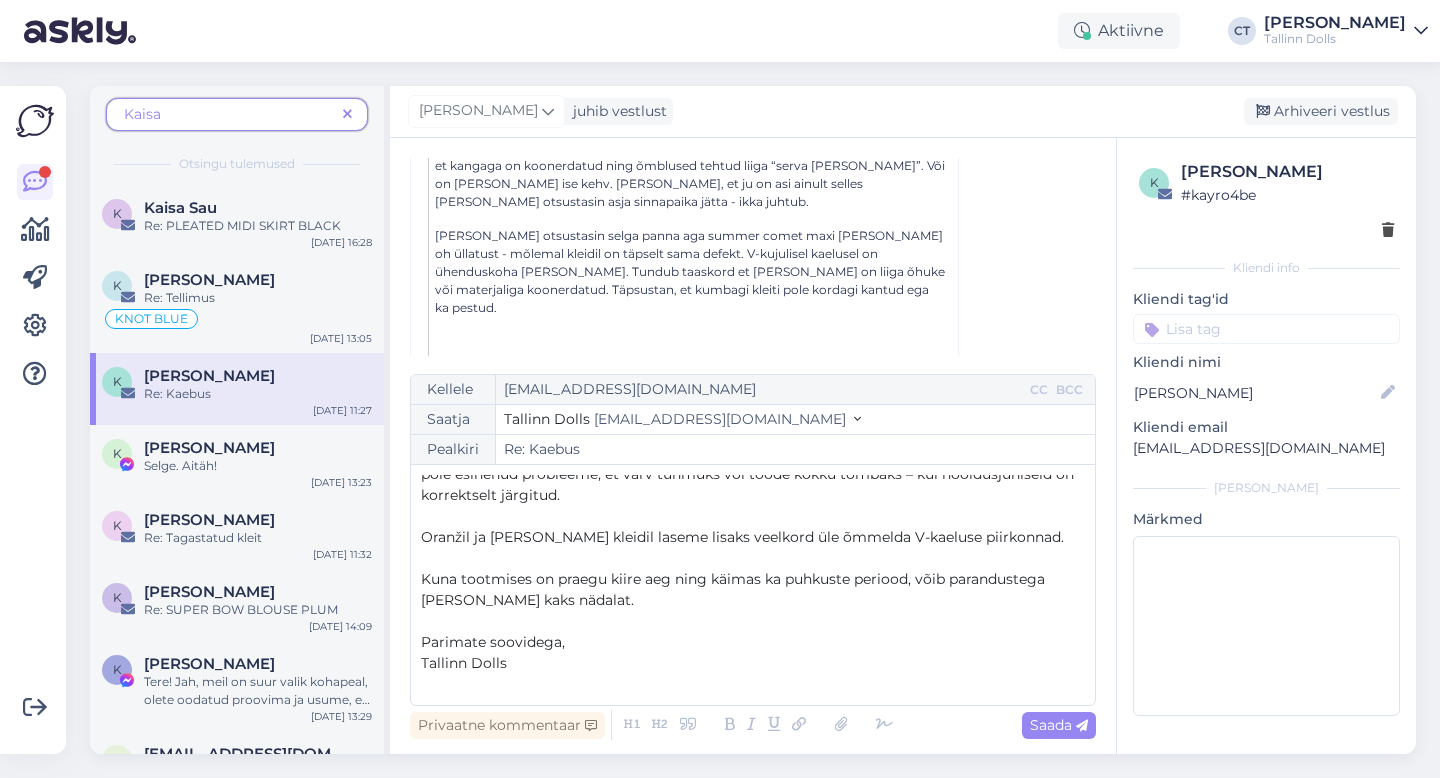 click on "Kuna tootmises on praegu kiire aeg ning käimas ka puhkuste periood, võib parandustega [PERSON_NAME] kaks nädalat." at bounding box center (753, 590) 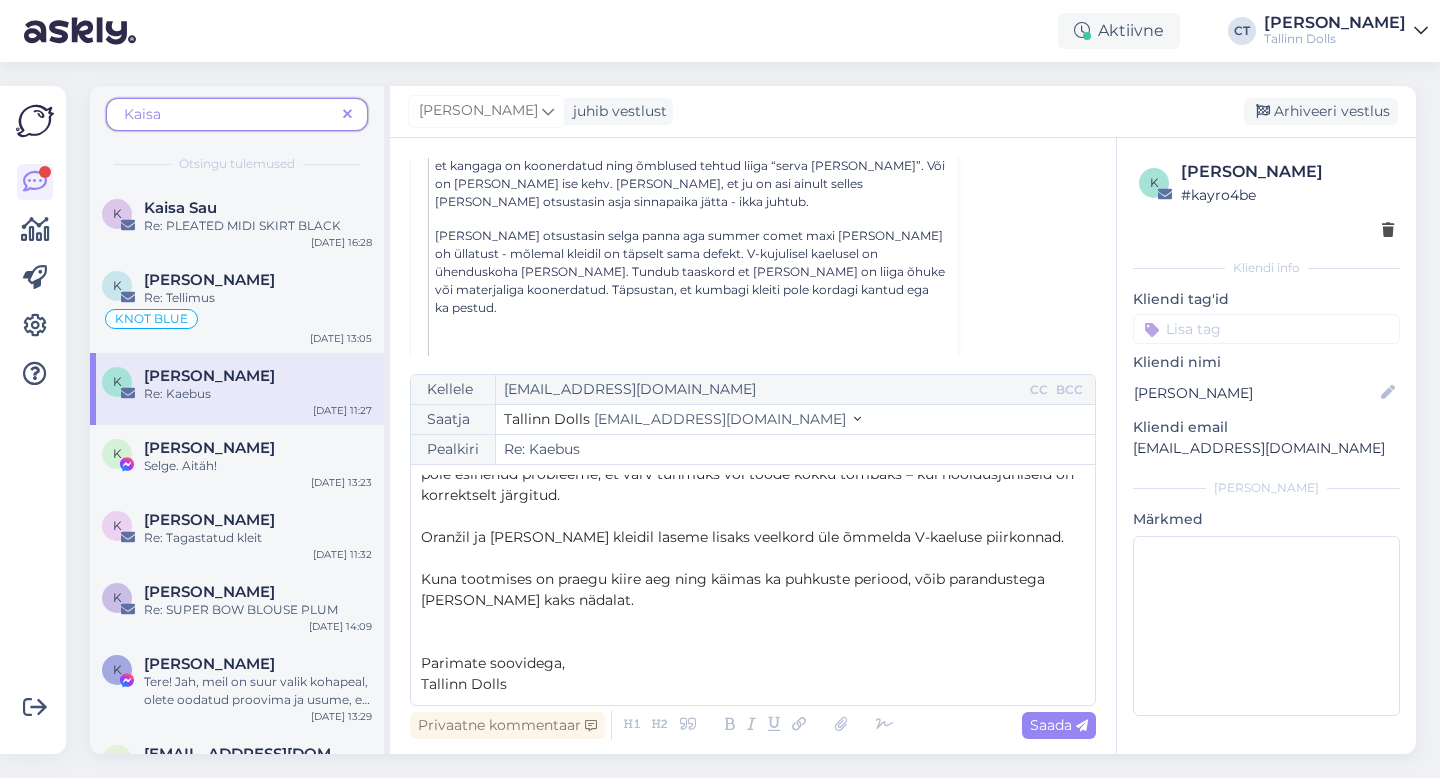 scroll, scrollTop: 0, scrollLeft: 0, axis: both 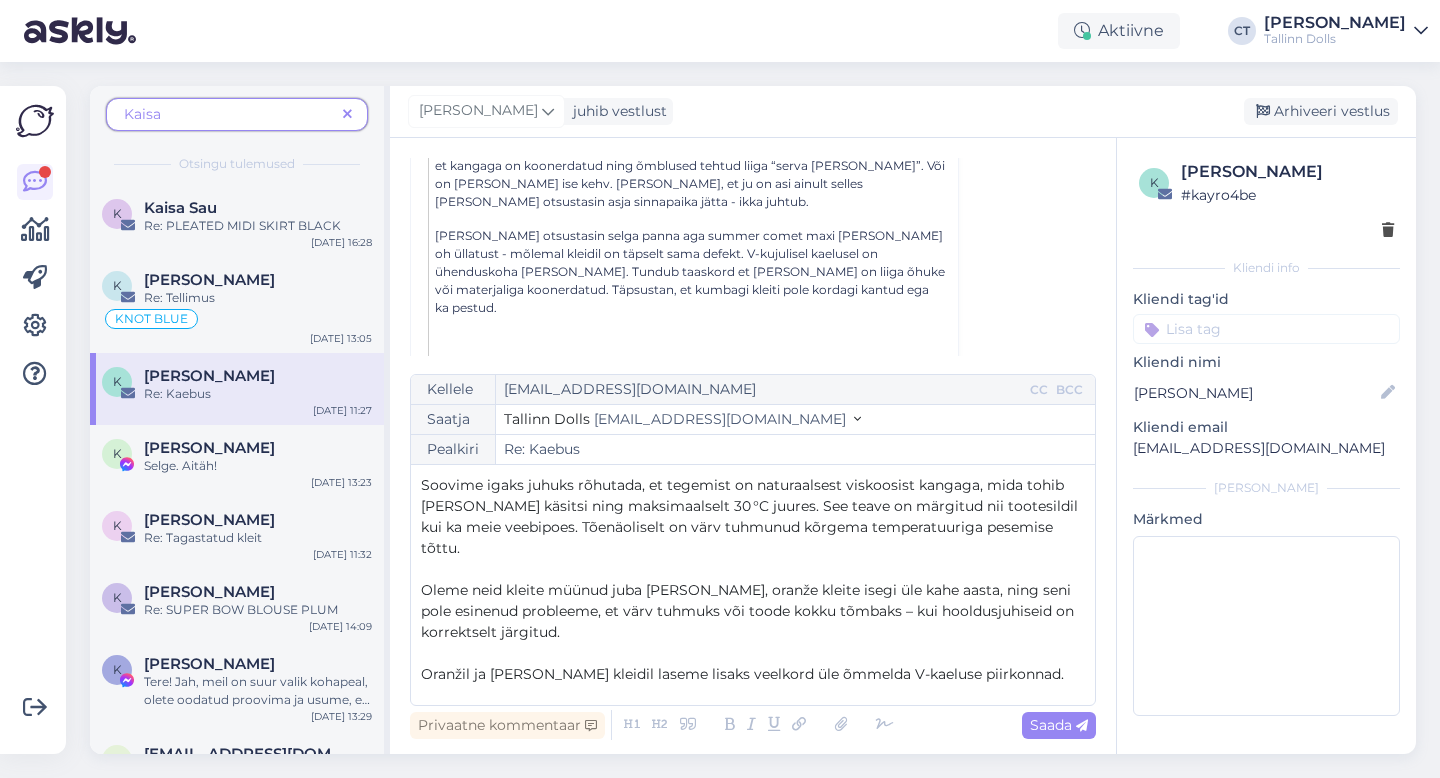 click on "Soovime igaks juhuks rõhutada, et tegemist on naturaalsest viskoosist kangaga, mida tohib [PERSON_NAME] käsitsi ning maksimaalselt 30 °C juures. See teave on märgitud nii tootesildil kui ka meie veebipoes. Tõenäoliselt on värv tuhmunud kõrgema temperatuuriga pesemise tõttu." at bounding box center [751, 516] 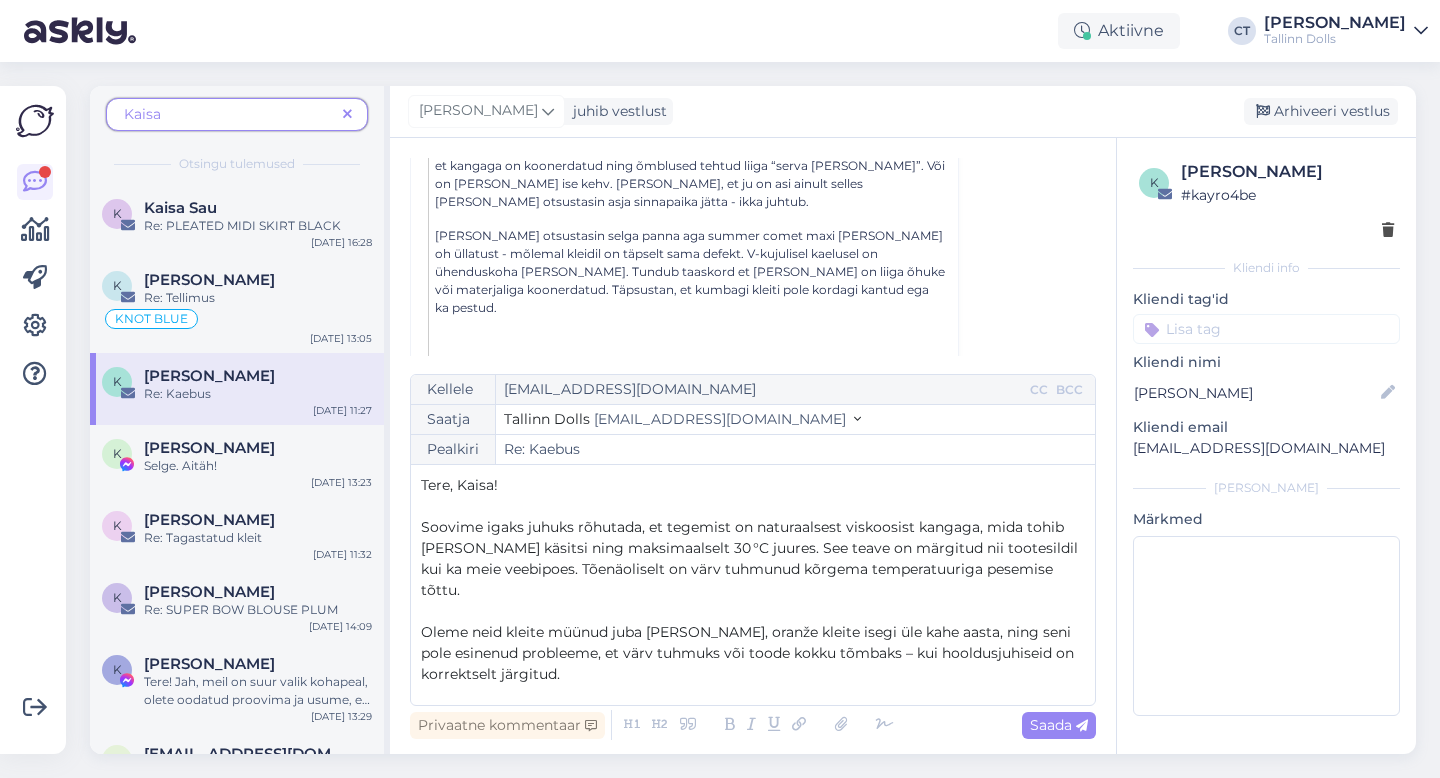 click on "﻿" at bounding box center [753, 506] 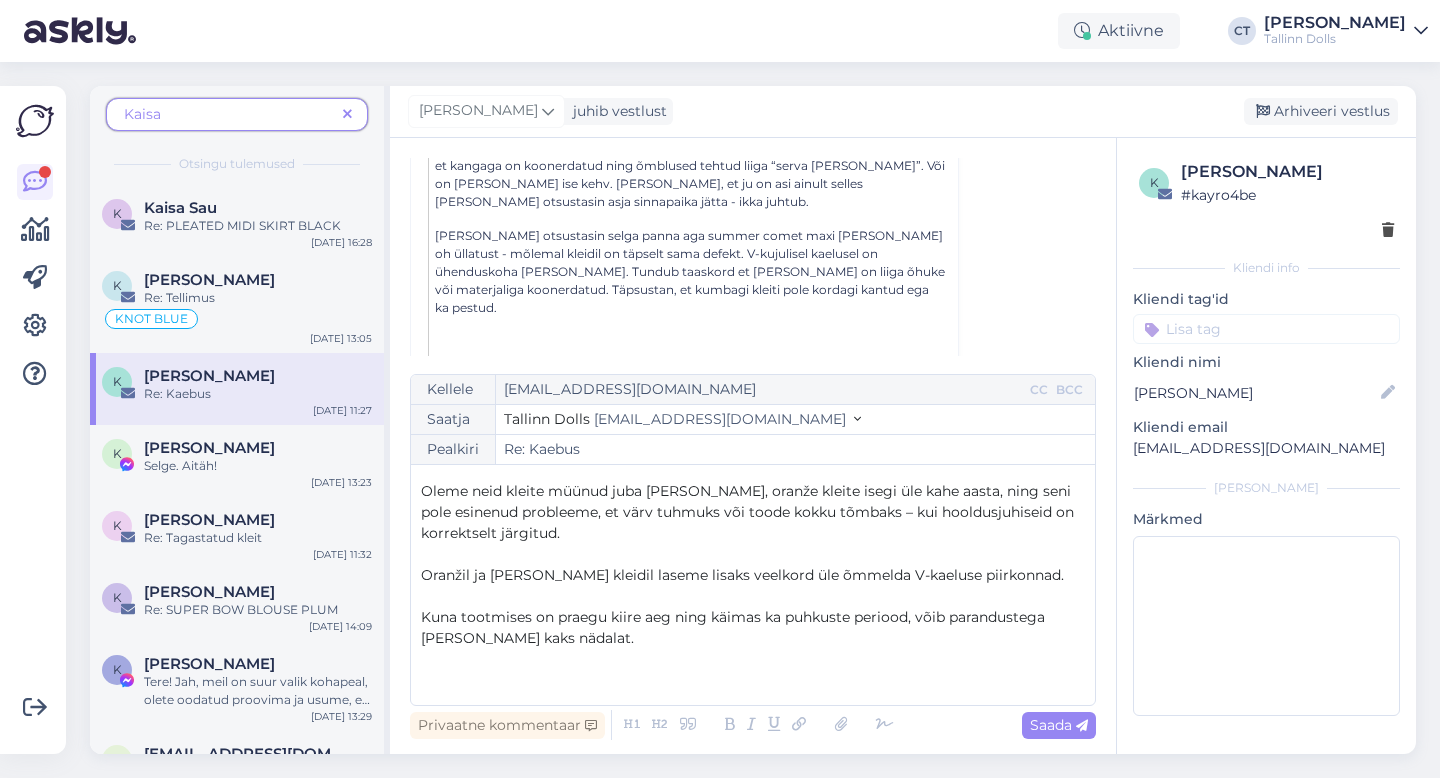 scroll, scrollTop: 142, scrollLeft: 0, axis: vertical 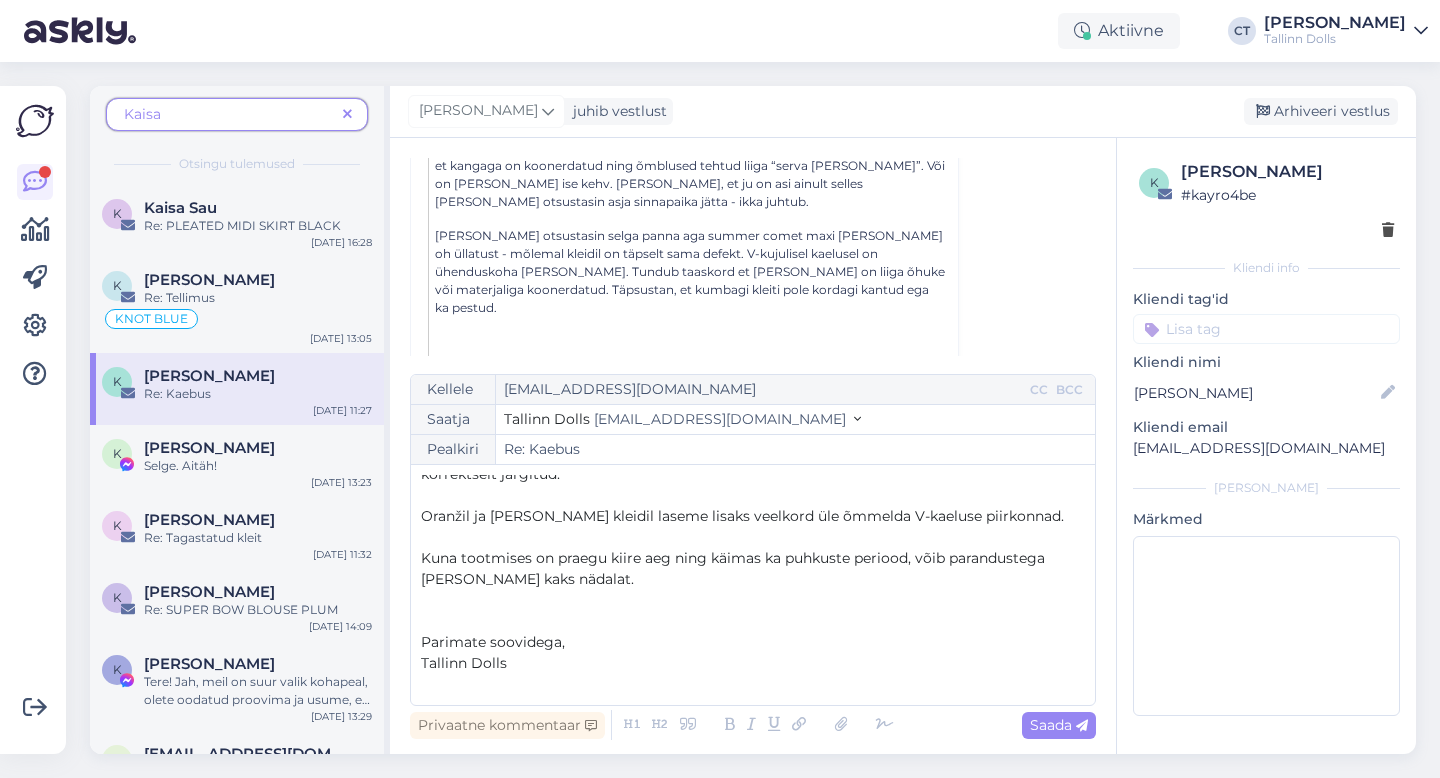 click on "﻿" at bounding box center [753, 684] 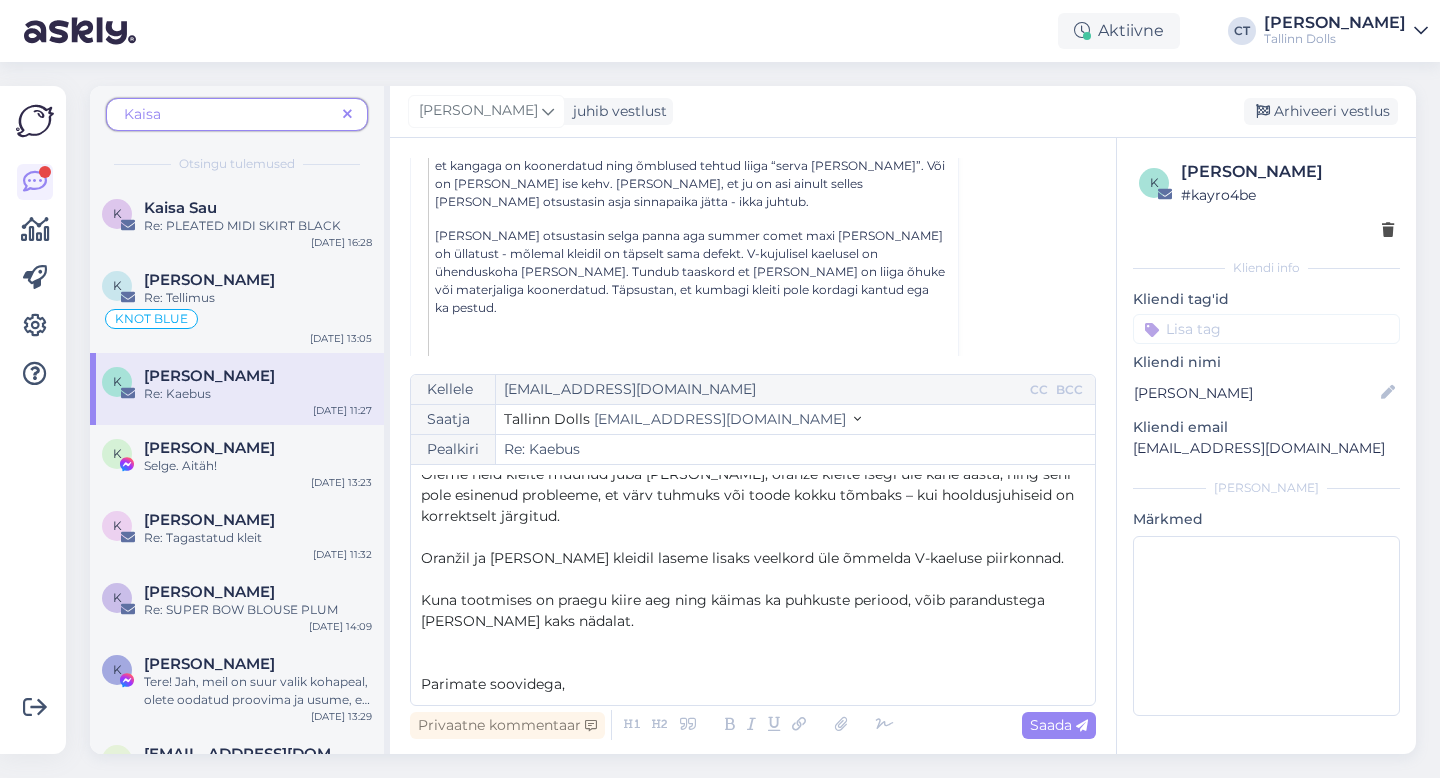 scroll, scrollTop: 0, scrollLeft: 0, axis: both 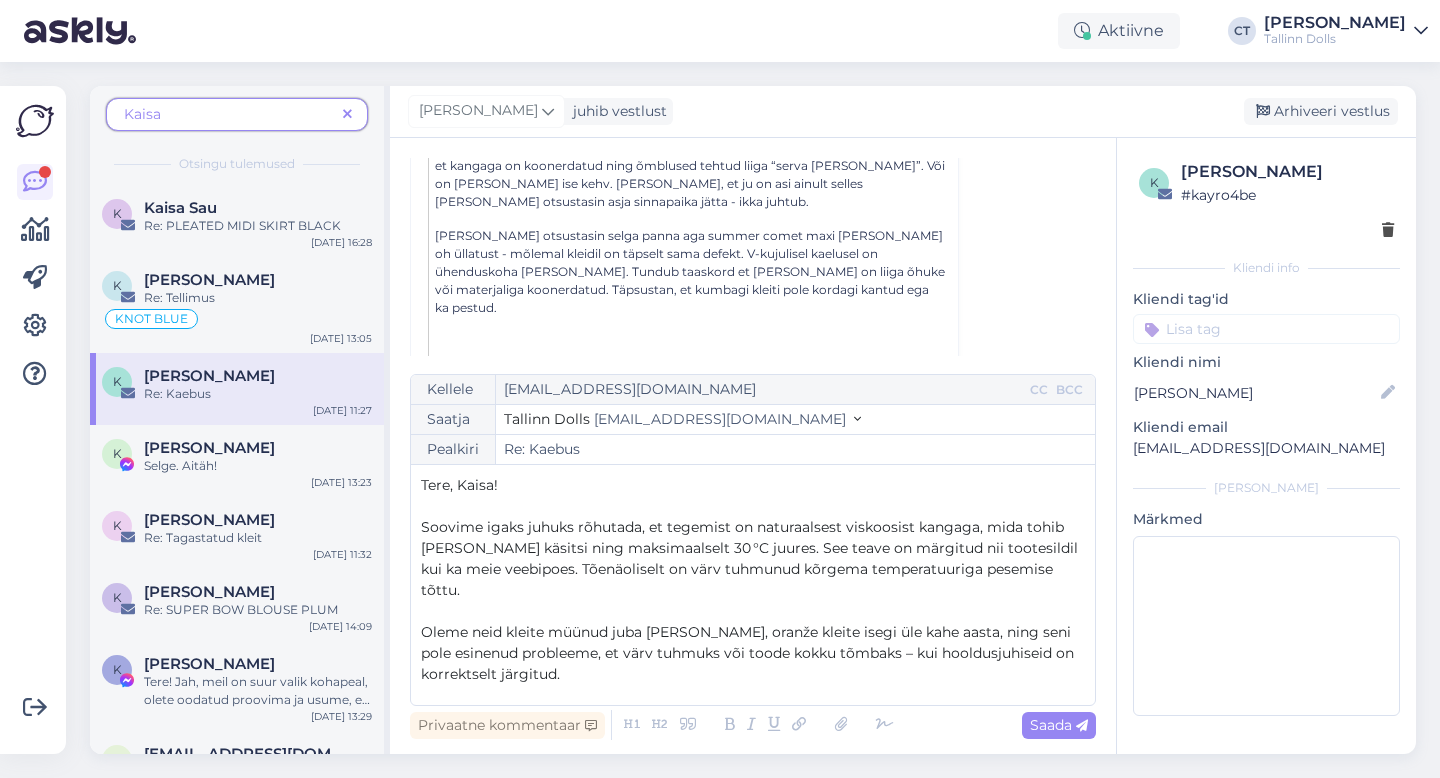 click on "﻿" at bounding box center [753, 506] 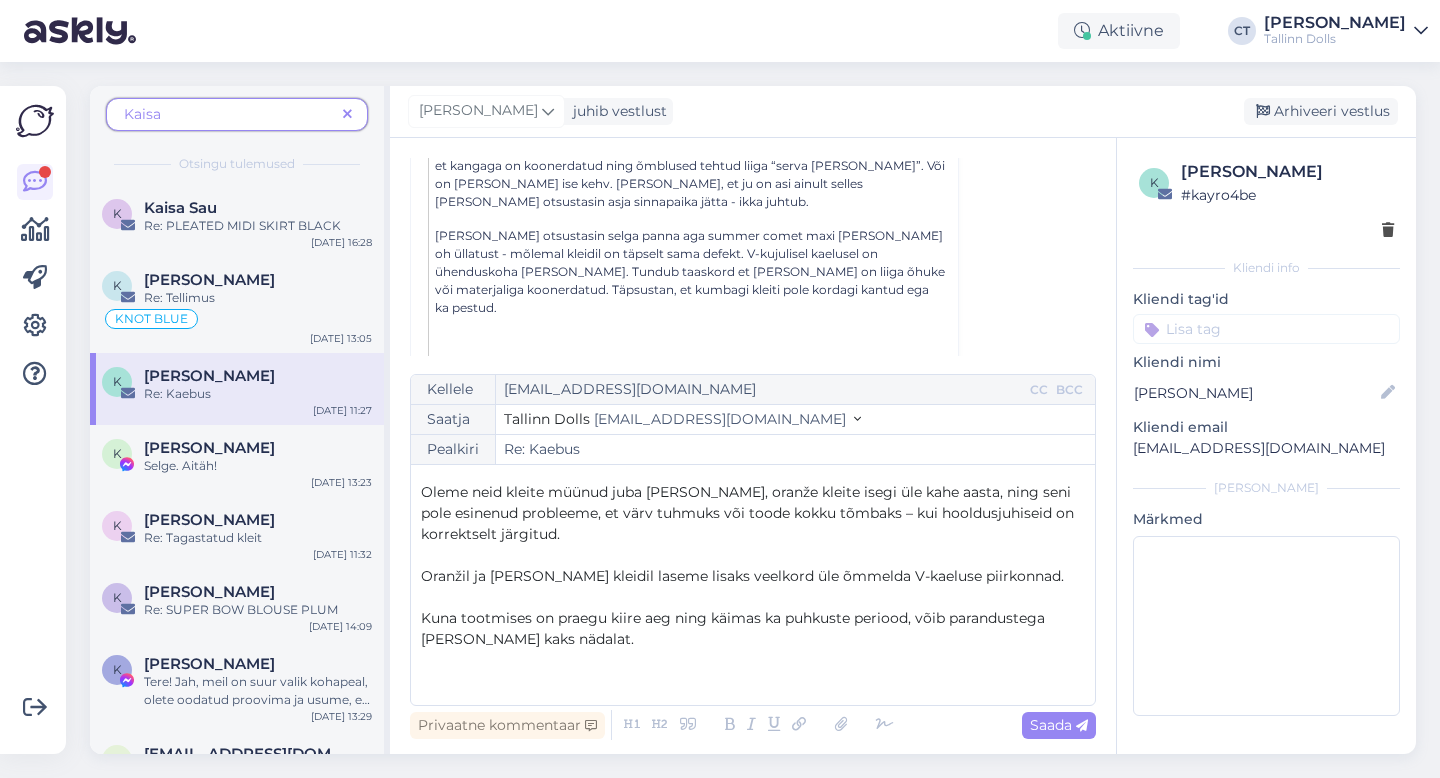 scroll, scrollTop: 221, scrollLeft: 0, axis: vertical 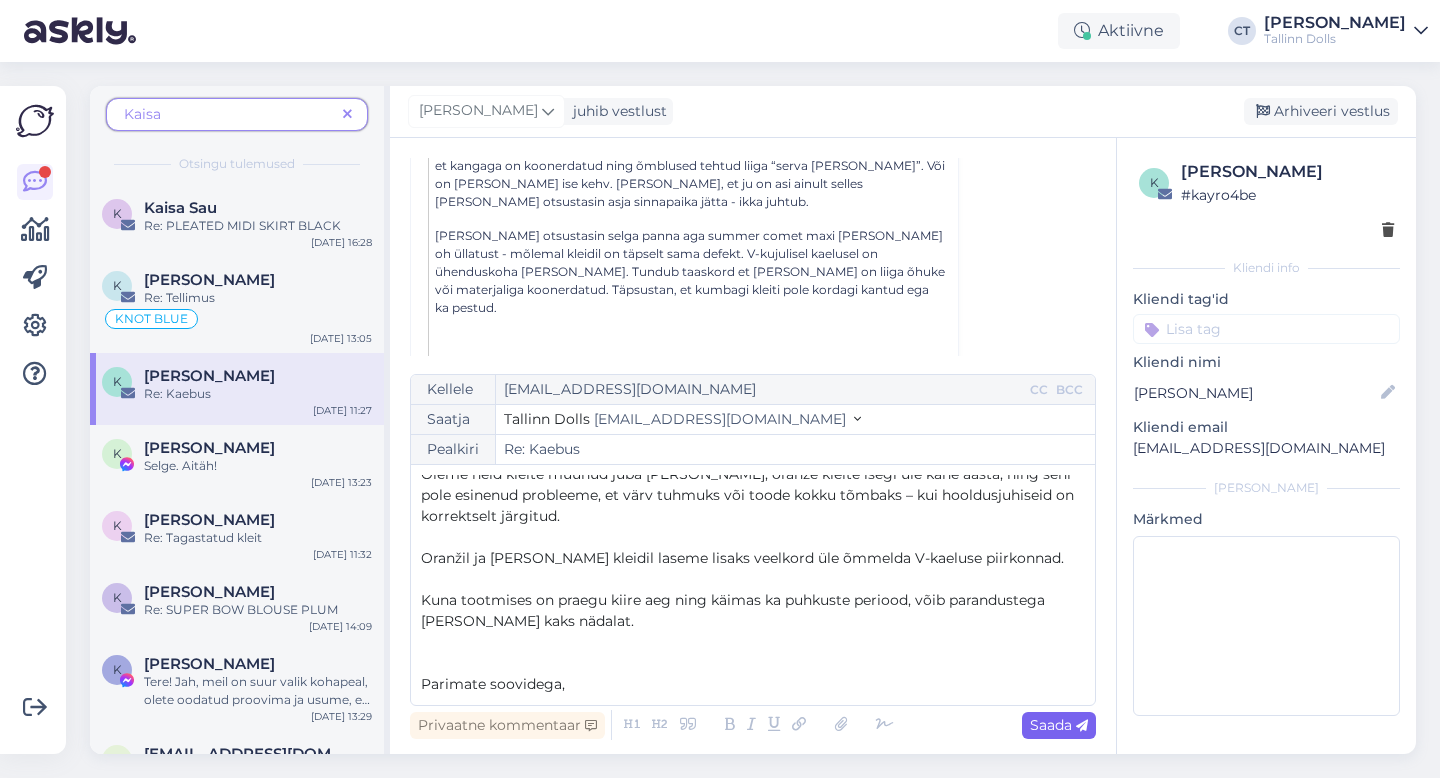 click on "Saada" at bounding box center (1059, 725) 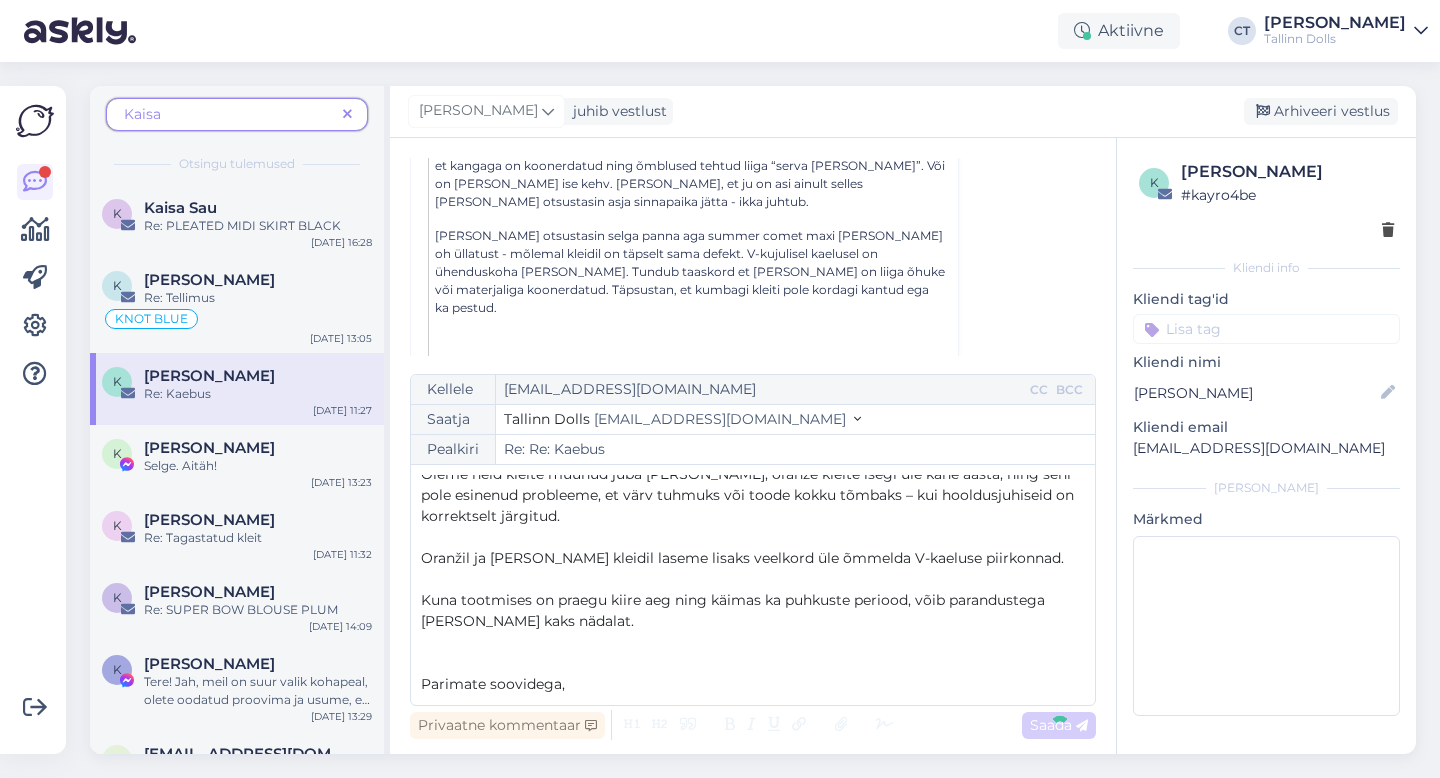 type on "Re: Kaebus" 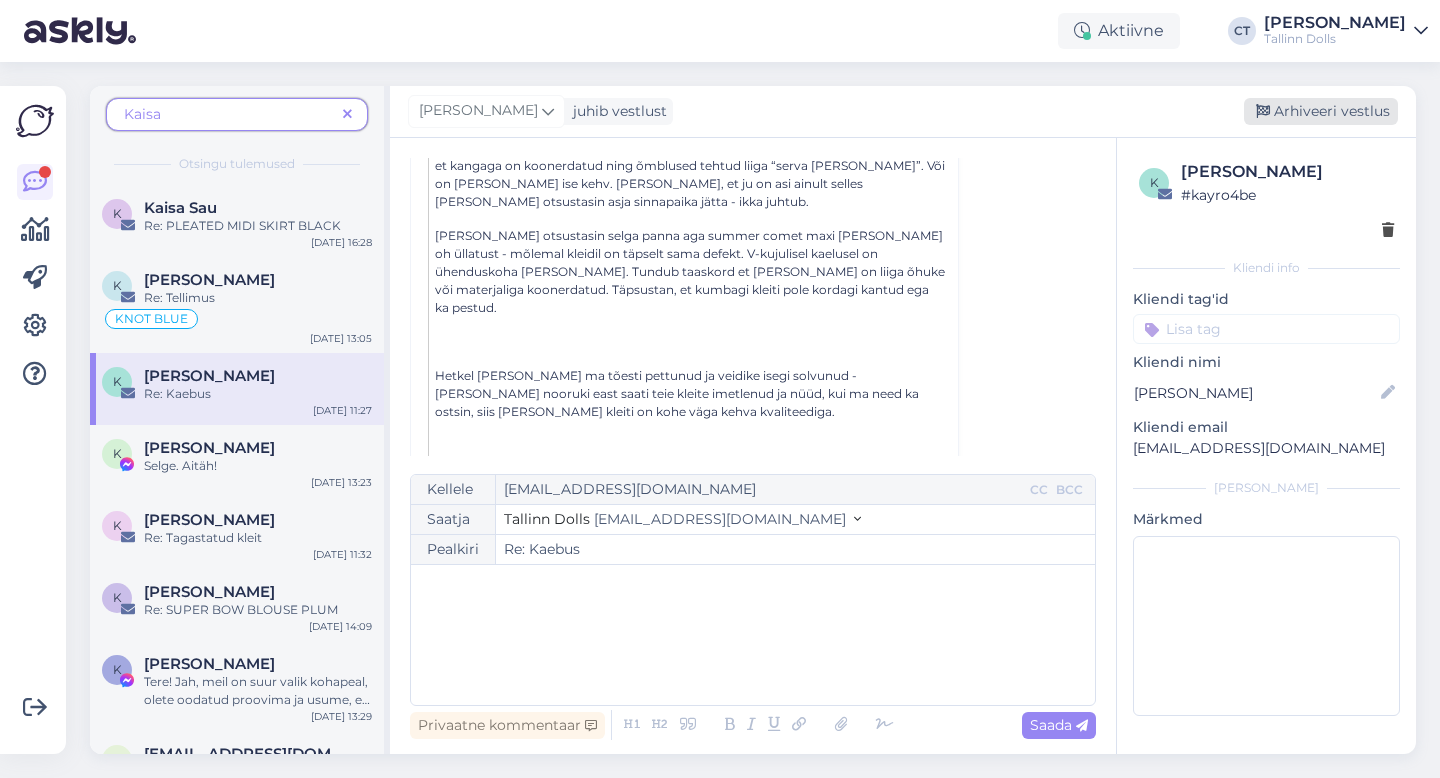 scroll, scrollTop: 0, scrollLeft: 0, axis: both 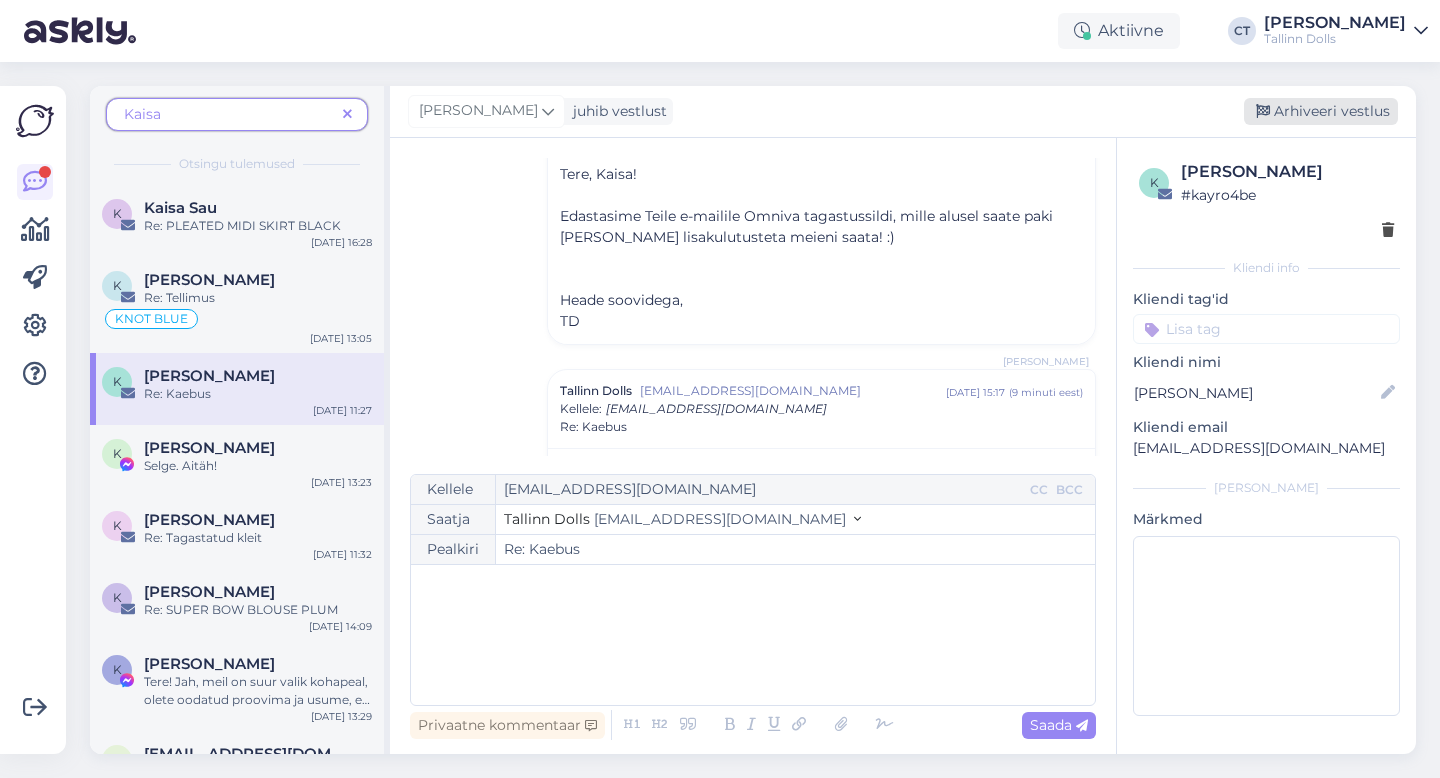 click on "Arhiveeri vestlus" at bounding box center (1321, 111) 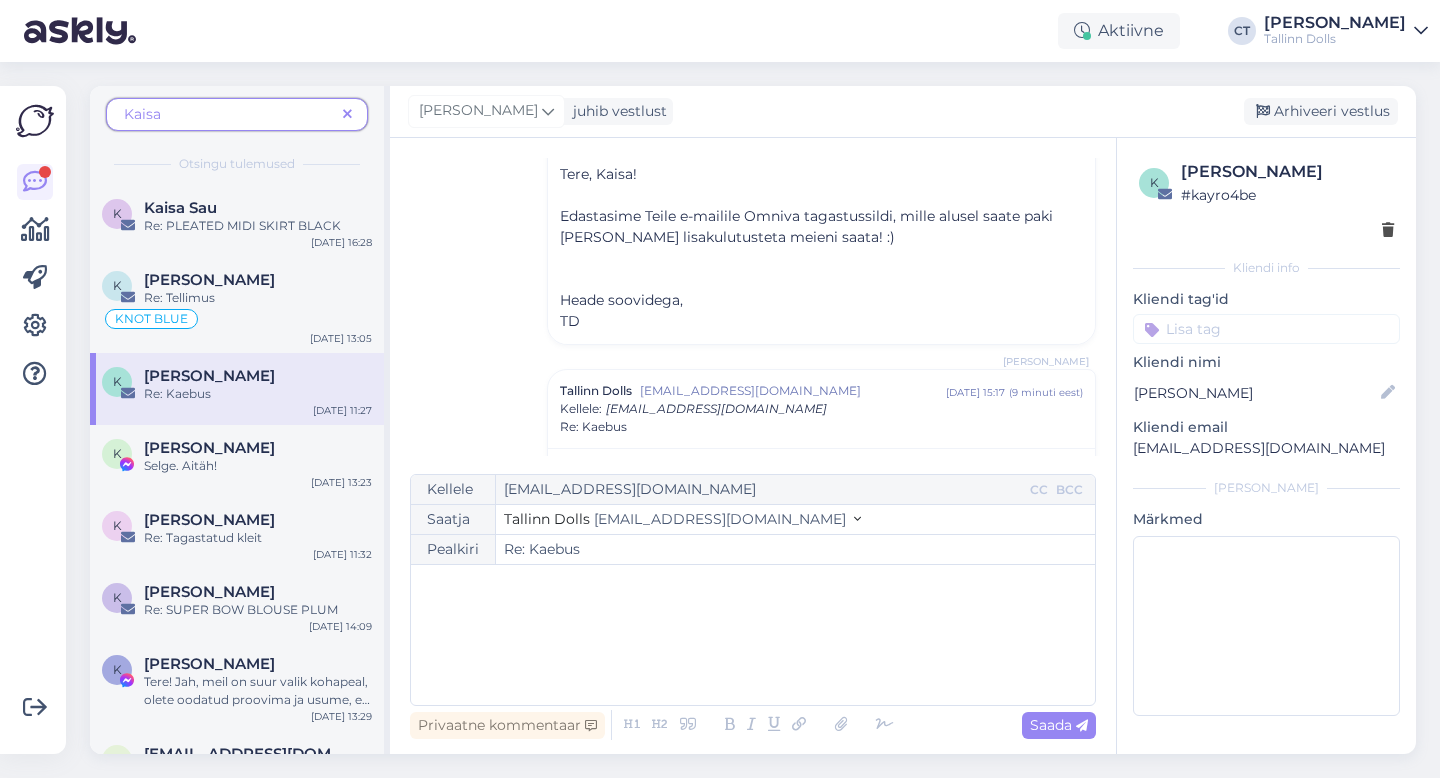 scroll, scrollTop: 3229, scrollLeft: 0, axis: vertical 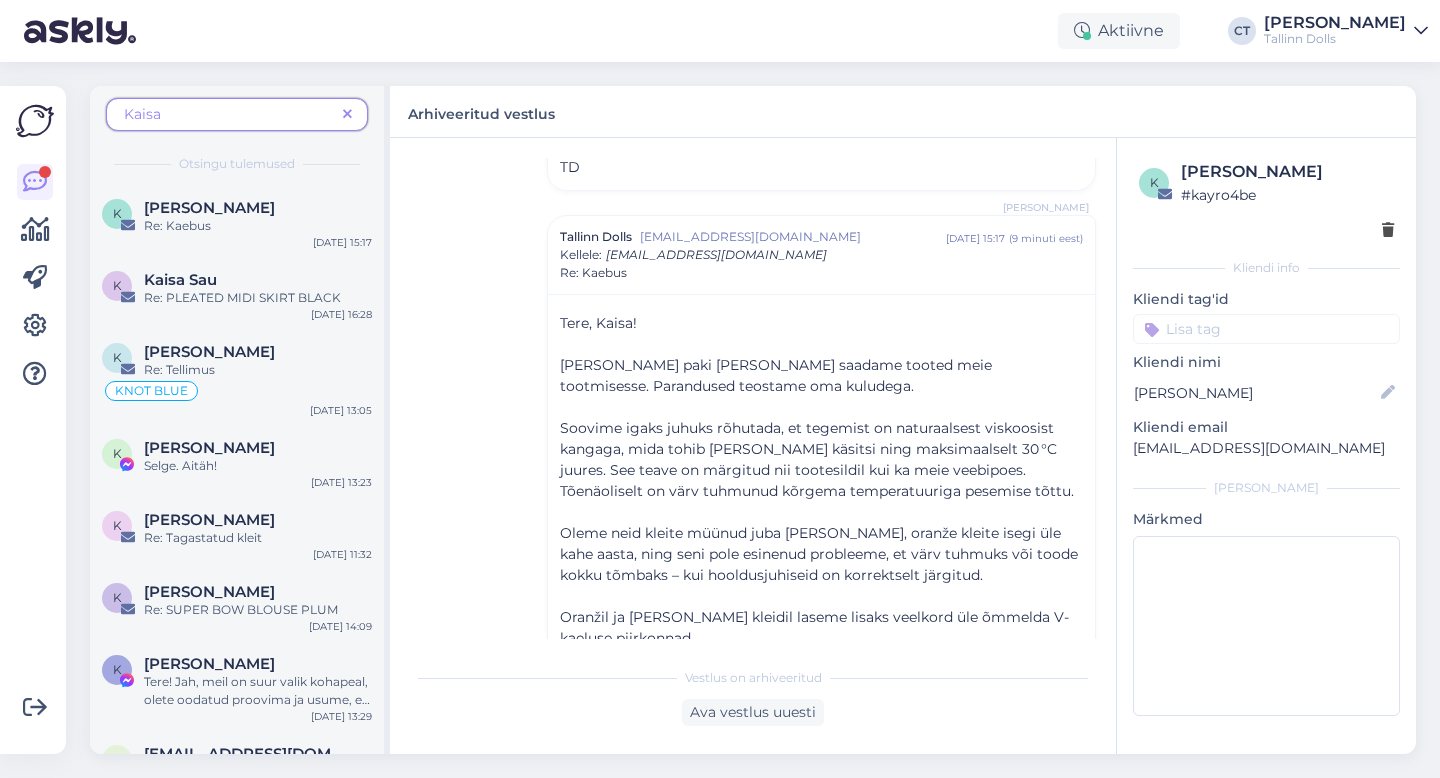 click at bounding box center (347, 114) 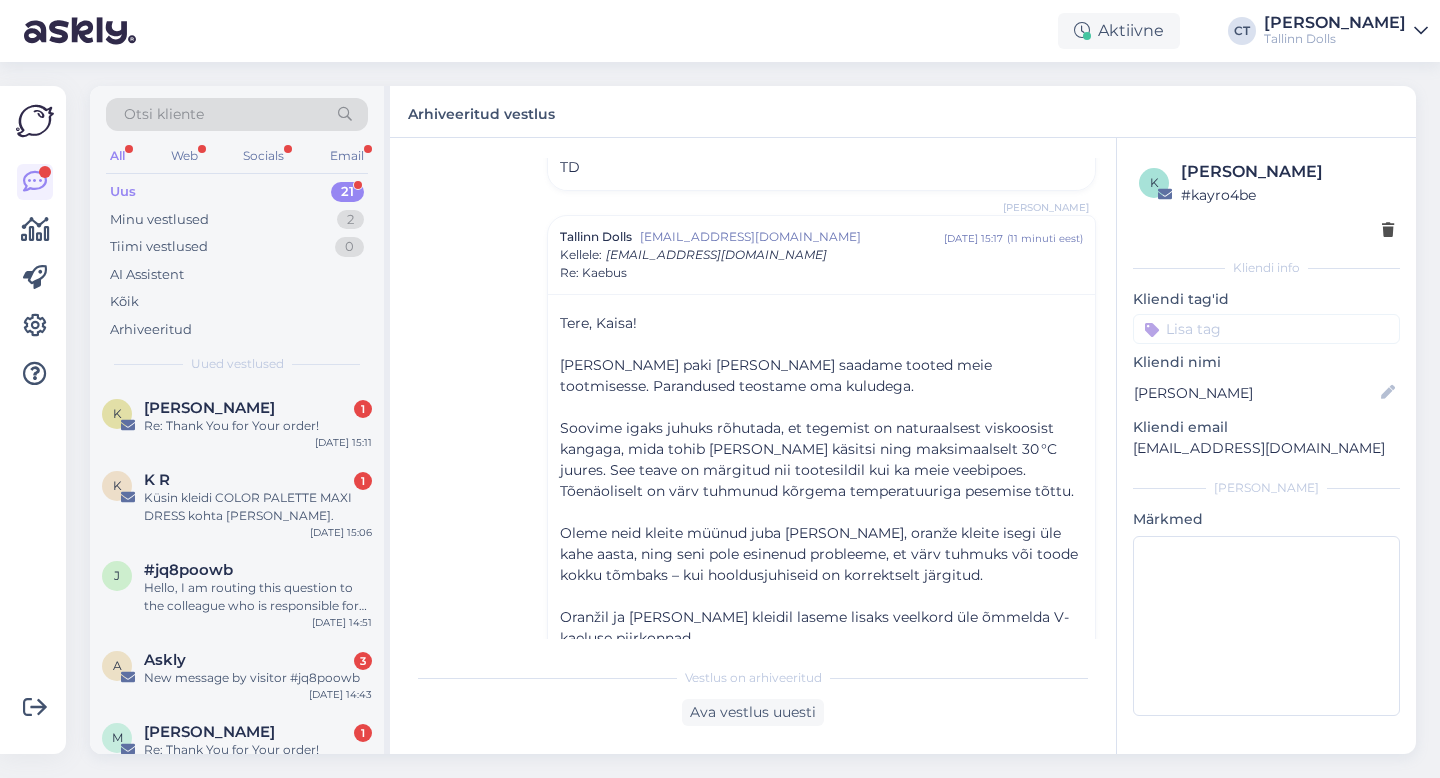 click on "Otsi kliente" at bounding box center [237, 114] 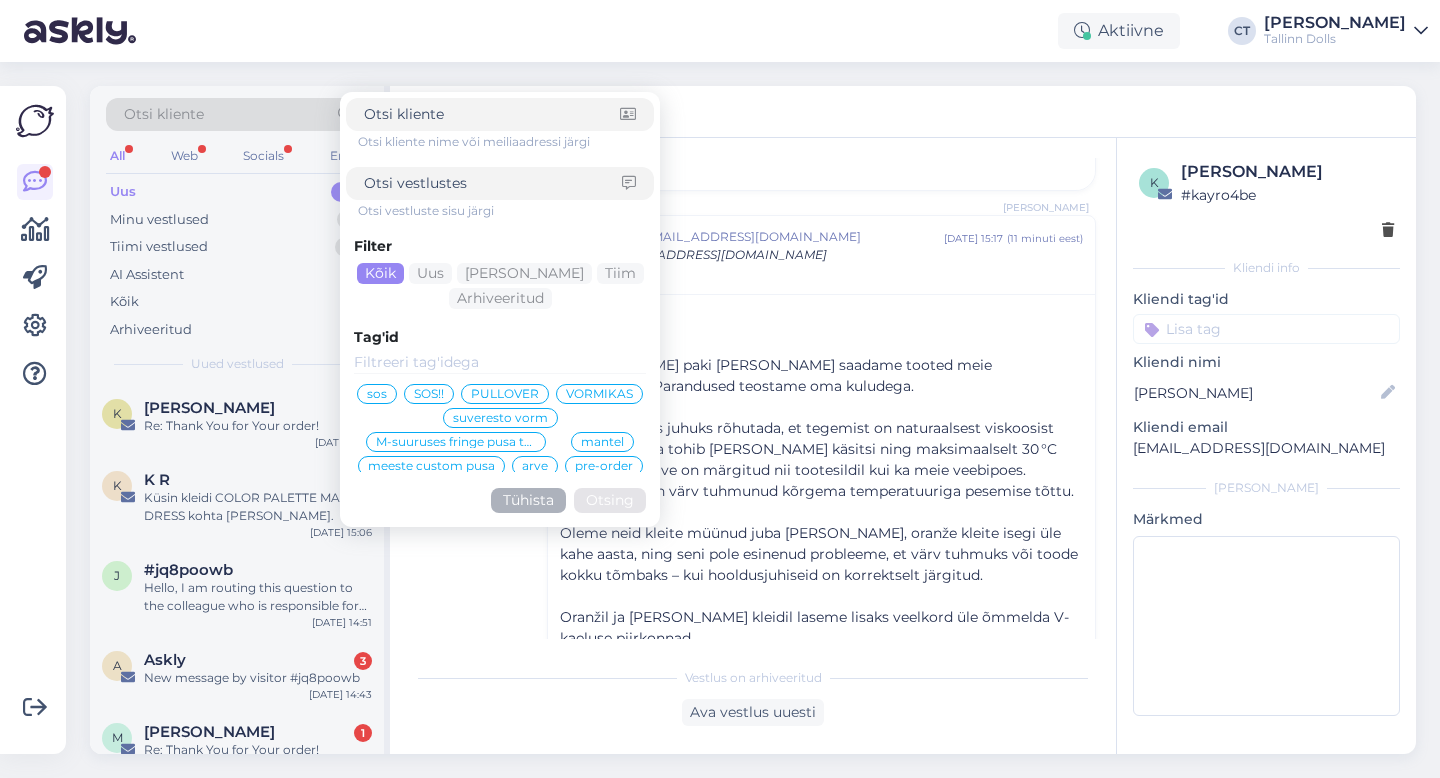 type on "[EMAIL_ADDRESS][DOMAIN_NAME]" 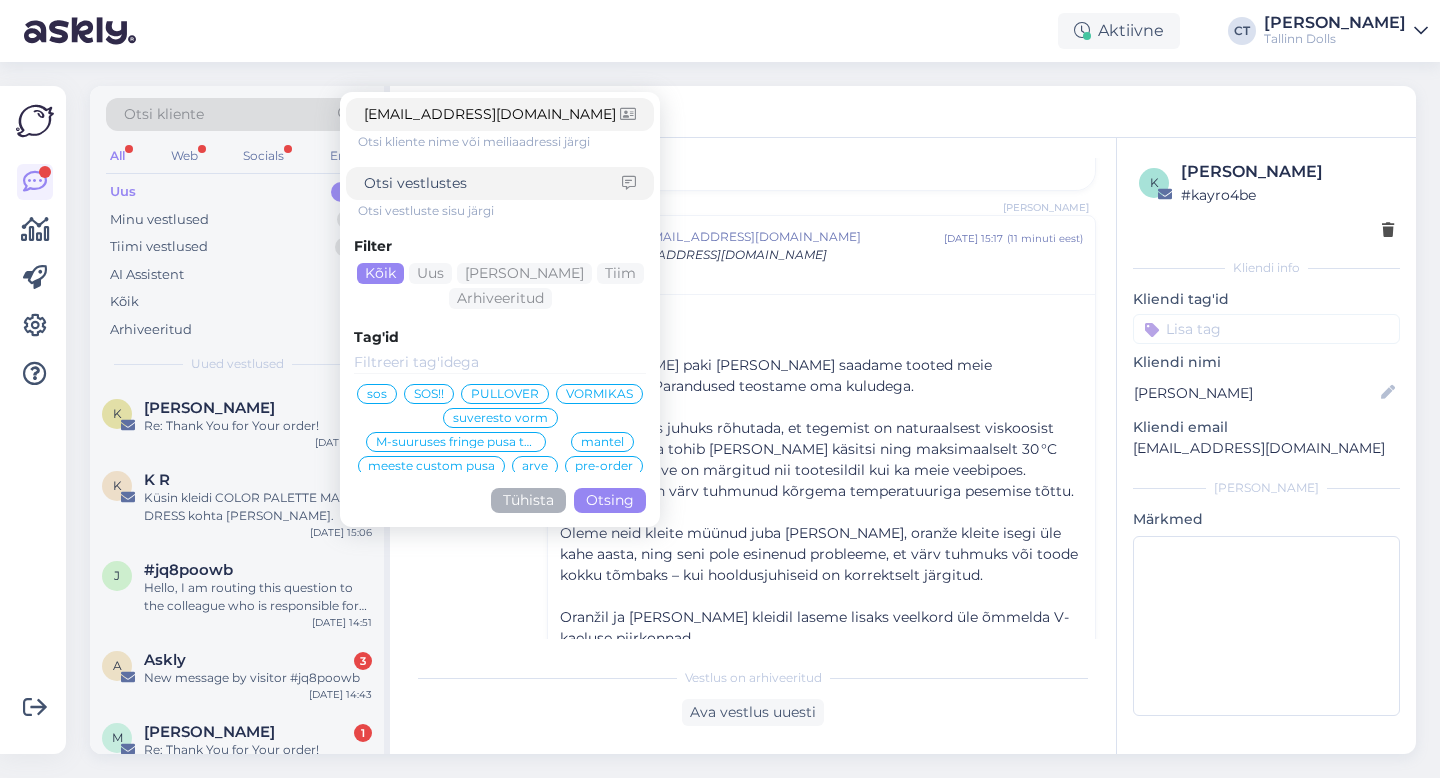 click on "Otsing" at bounding box center (610, 500) 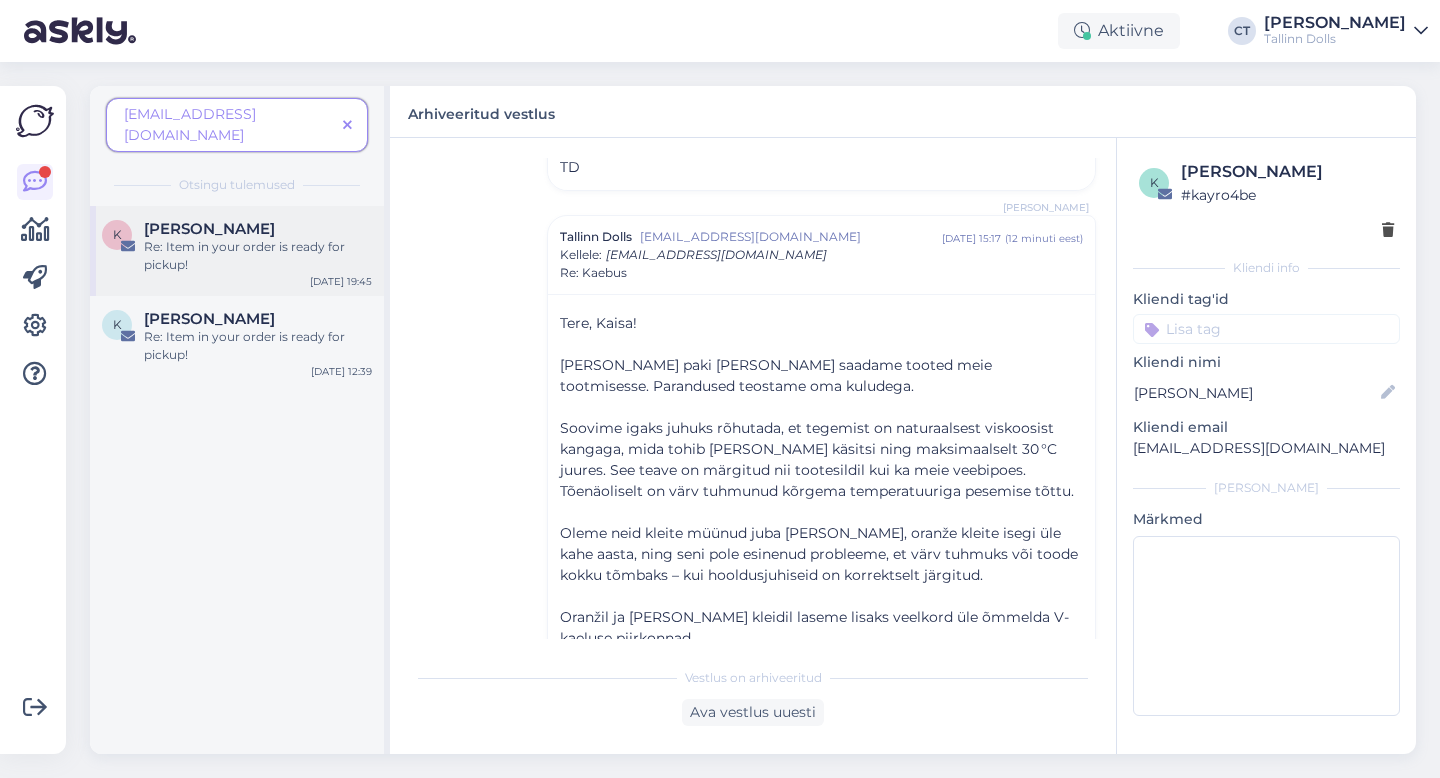 click on "Re: Item in your order is ready for pickup!" at bounding box center [258, 256] 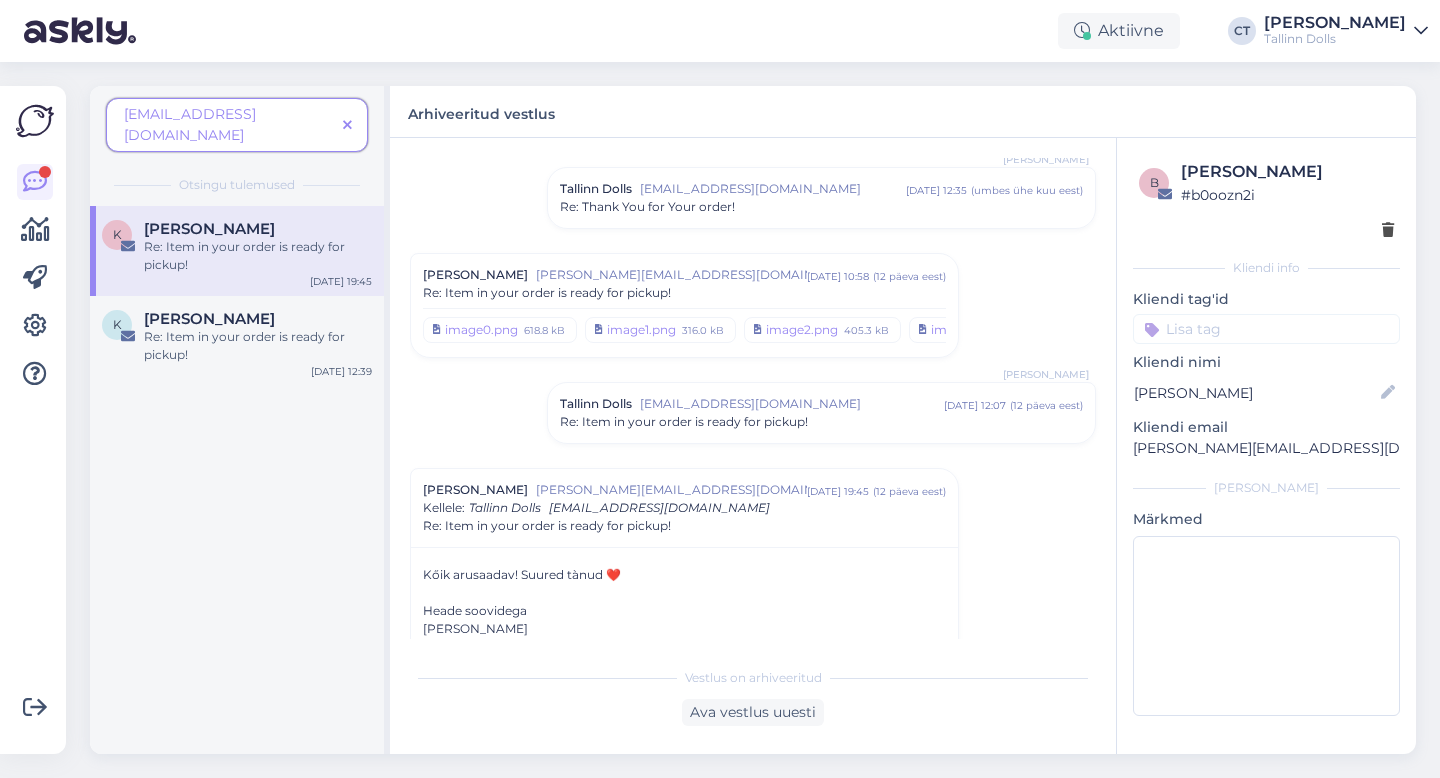 scroll, scrollTop: 298, scrollLeft: 0, axis: vertical 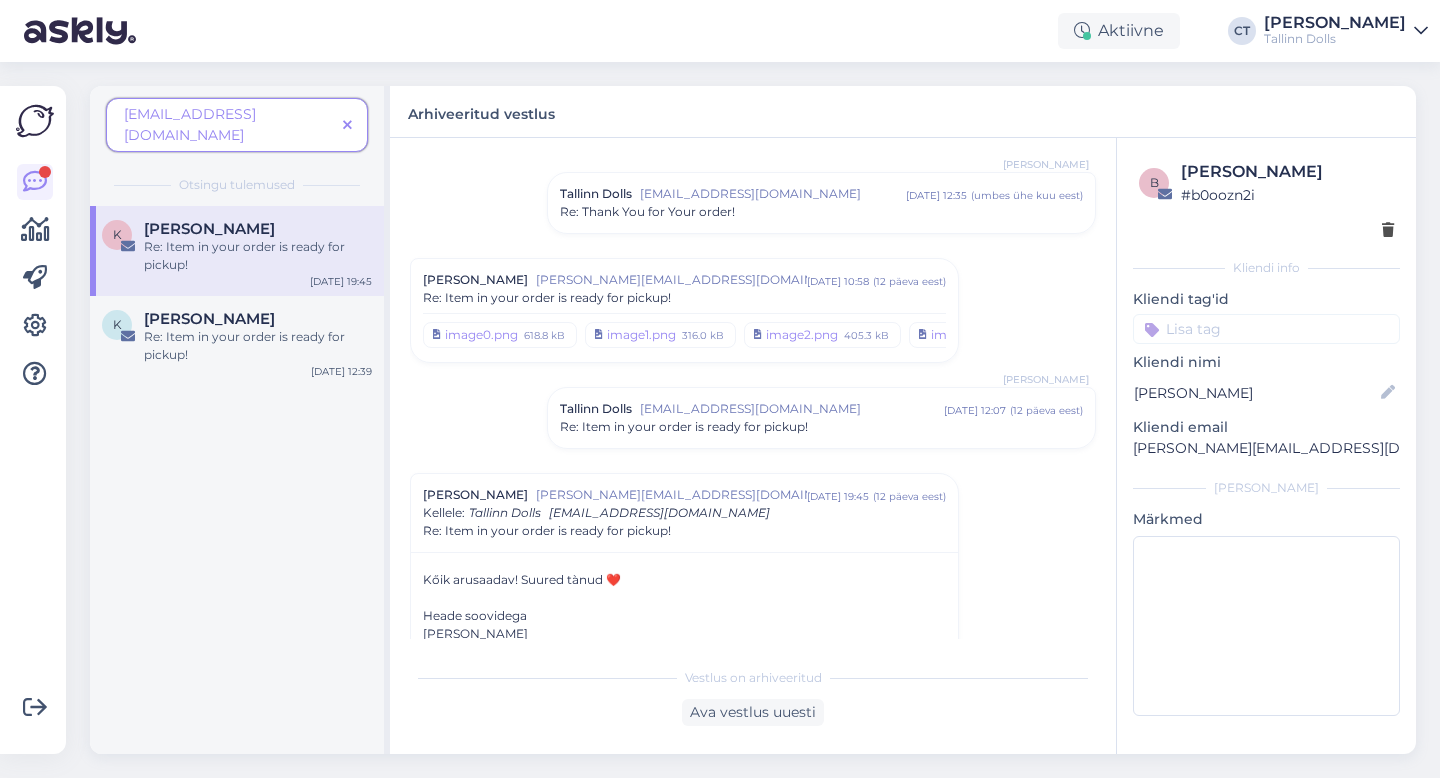 click on "Re: Item in your order is ready for pickup!" at bounding box center (684, 298) 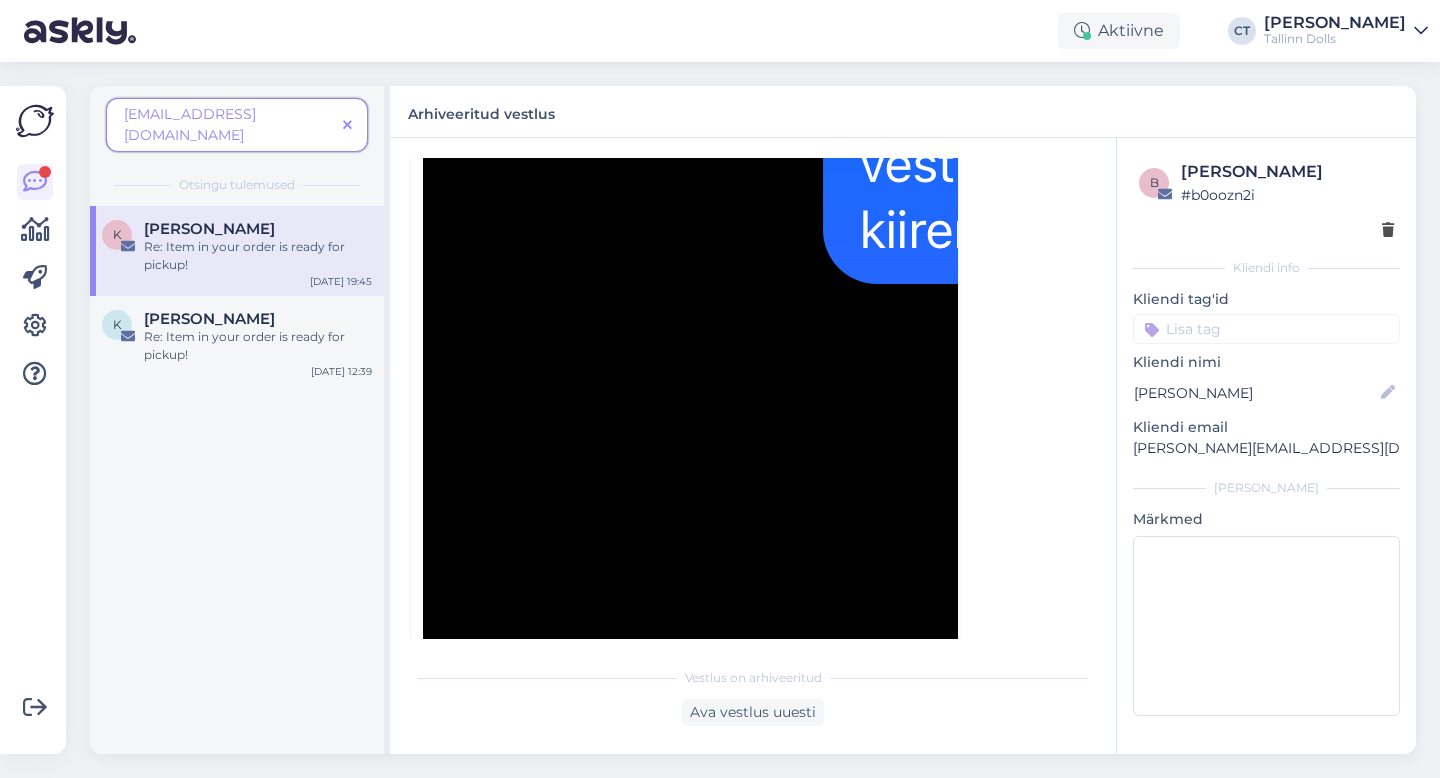 scroll, scrollTop: 7421, scrollLeft: 0, axis: vertical 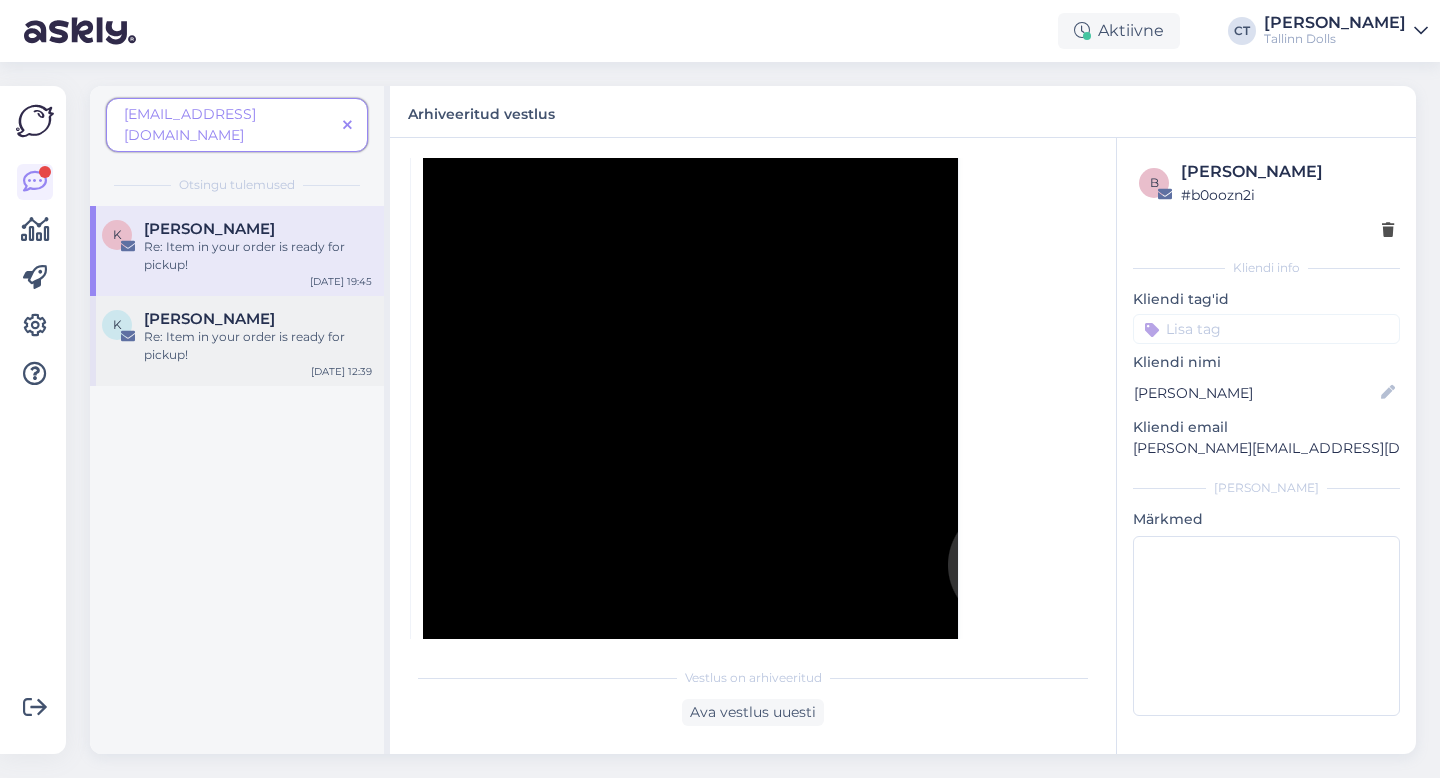 click on "K [PERSON_NAME] Re: Item in your order is ready for pickup! [DATE] 12:39" at bounding box center (237, 341) 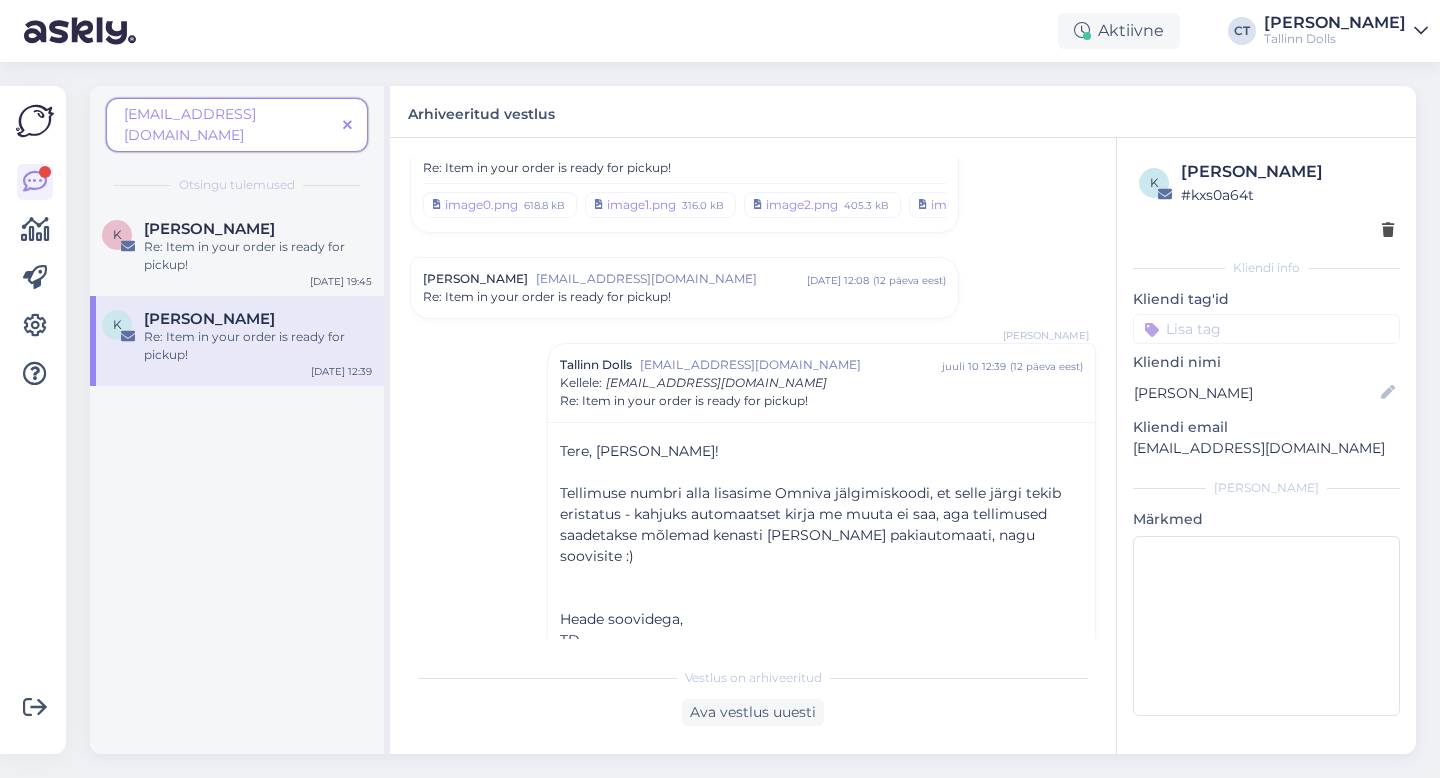 scroll, scrollTop: 100, scrollLeft: 0, axis: vertical 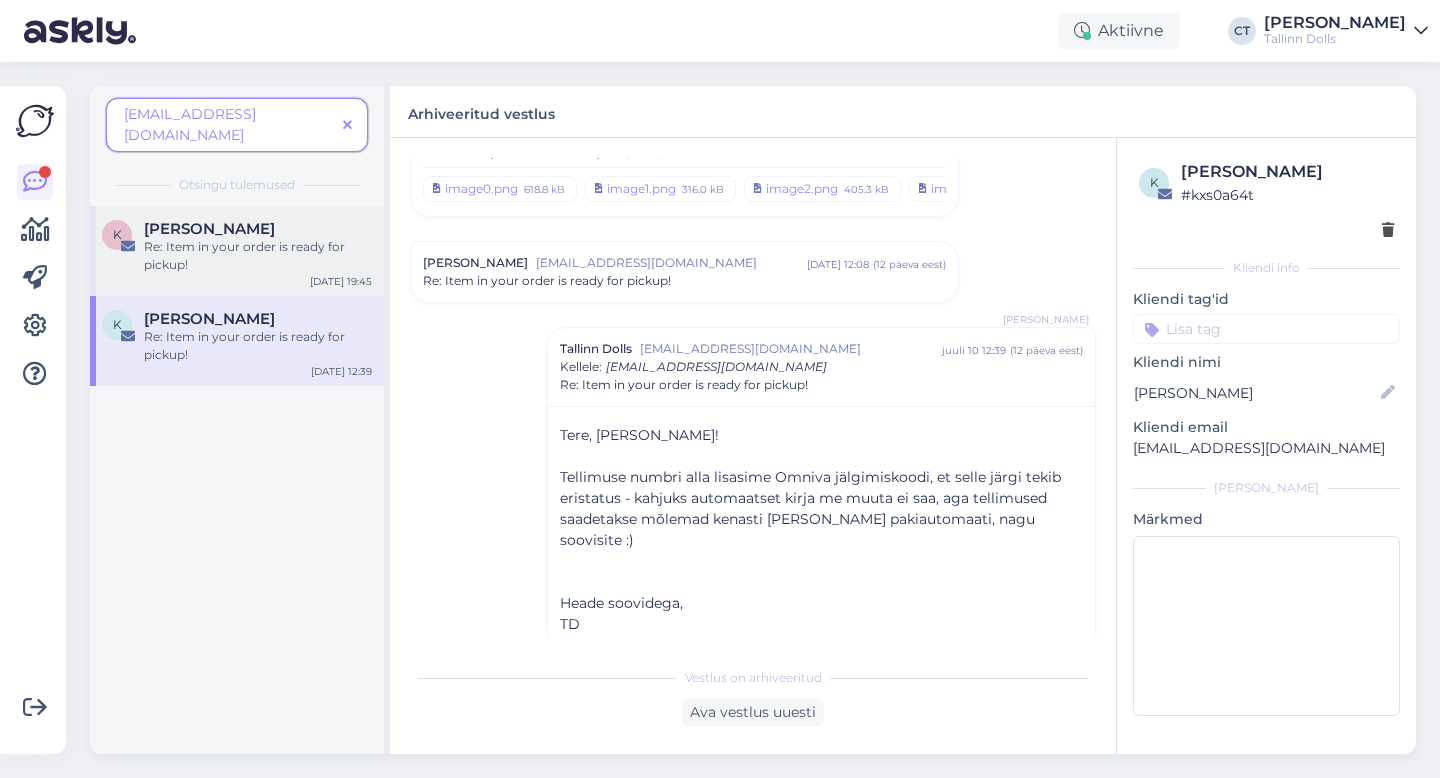 click on "Re: Item in your order is ready for pickup!" at bounding box center (258, 256) 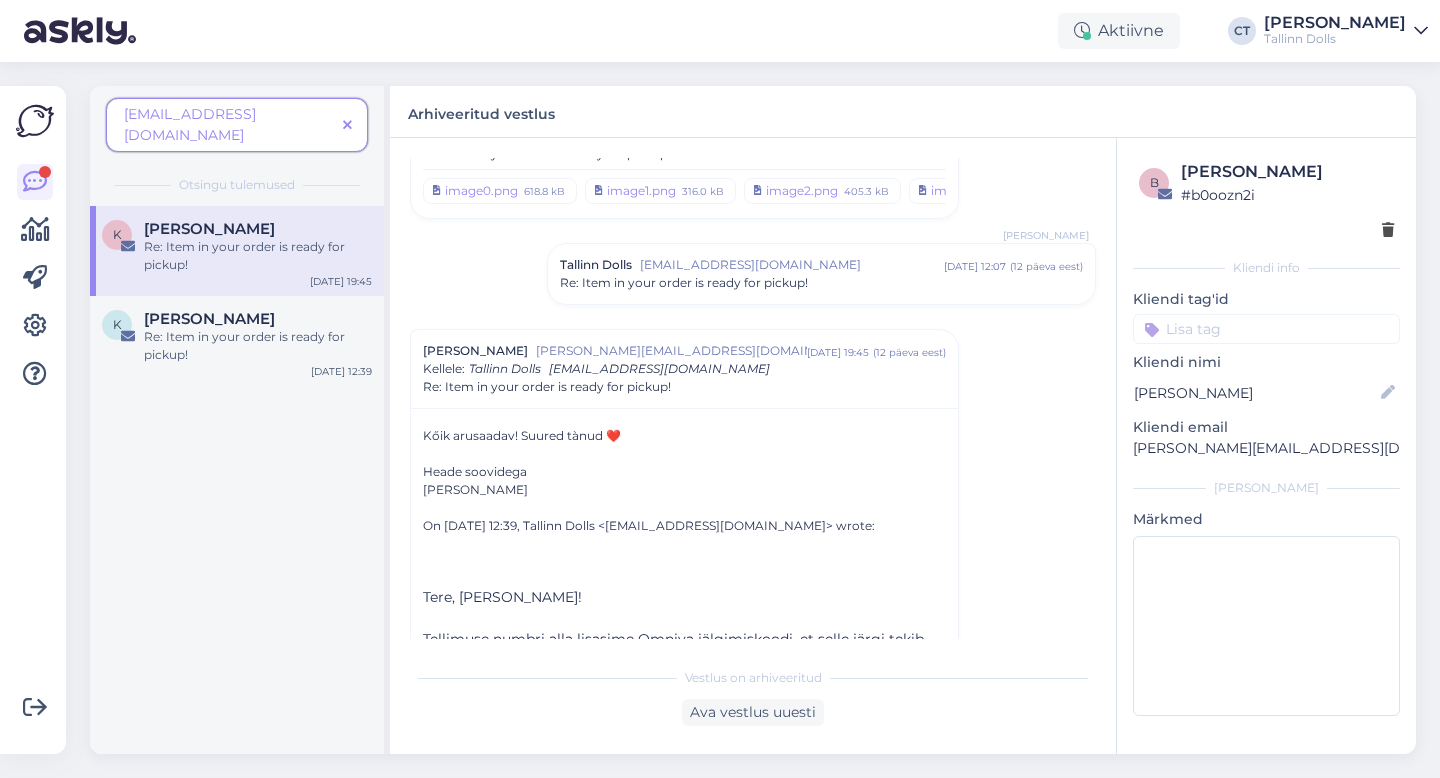 scroll, scrollTop: 426, scrollLeft: 0, axis: vertical 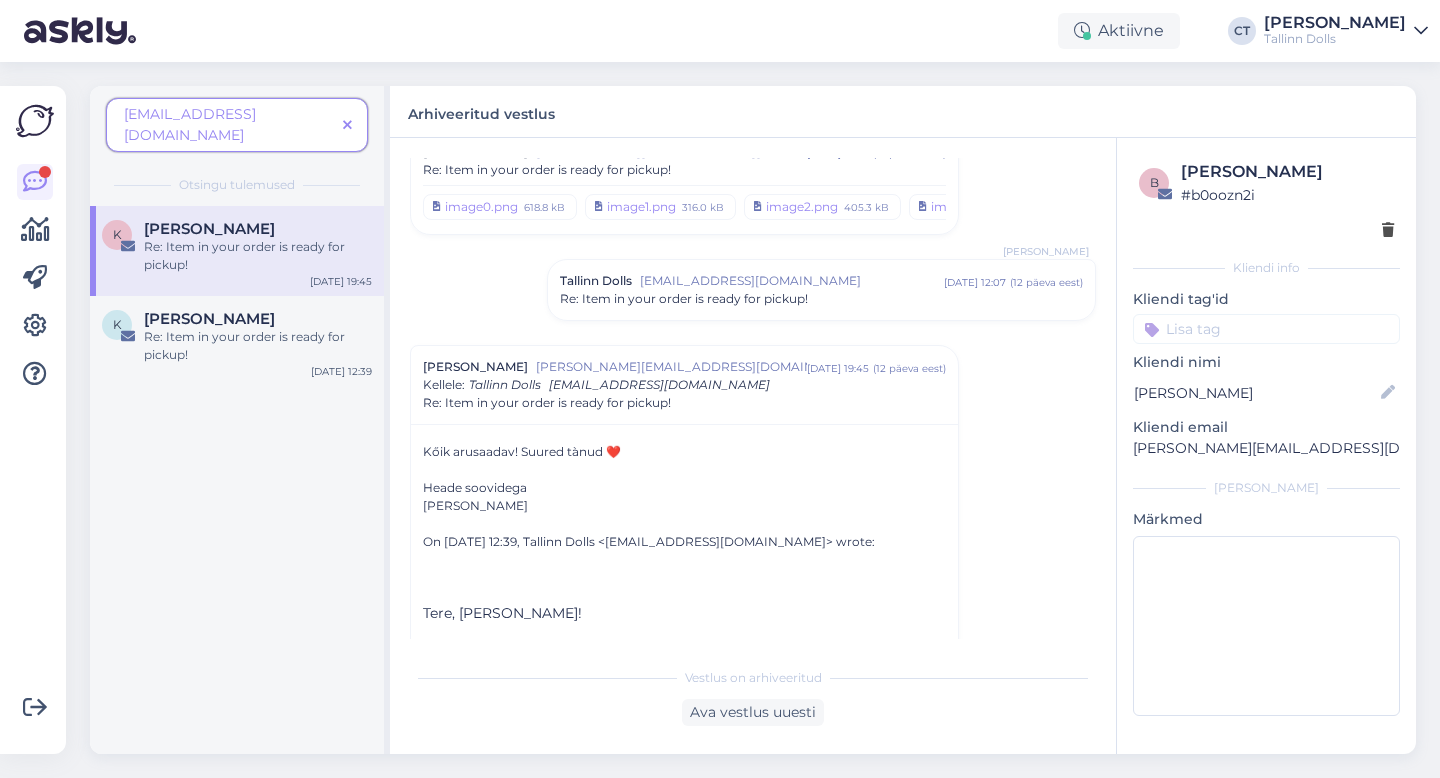 click on "Re: Item in your order is ready for pickup!" at bounding box center [684, 299] 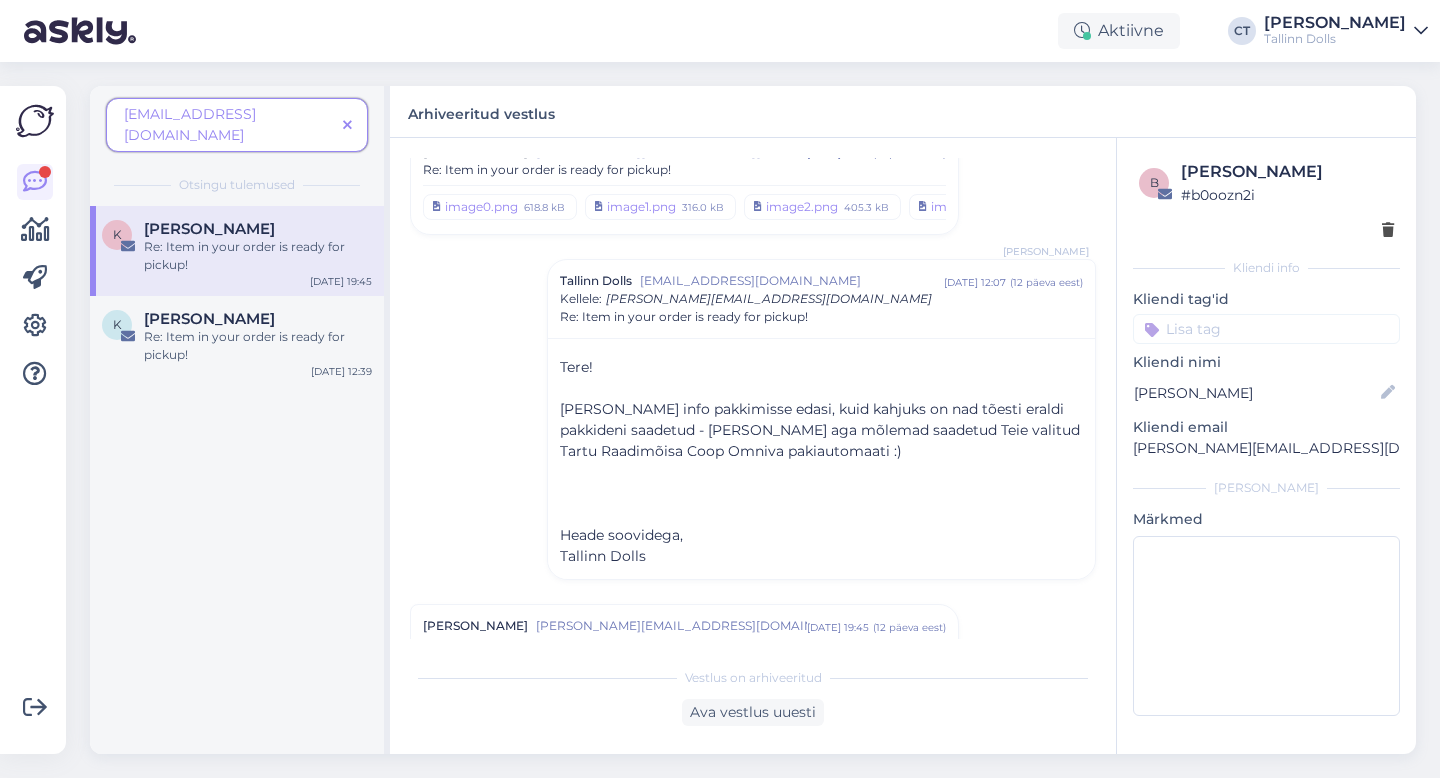 scroll, scrollTop: 469, scrollLeft: 0, axis: vertical 